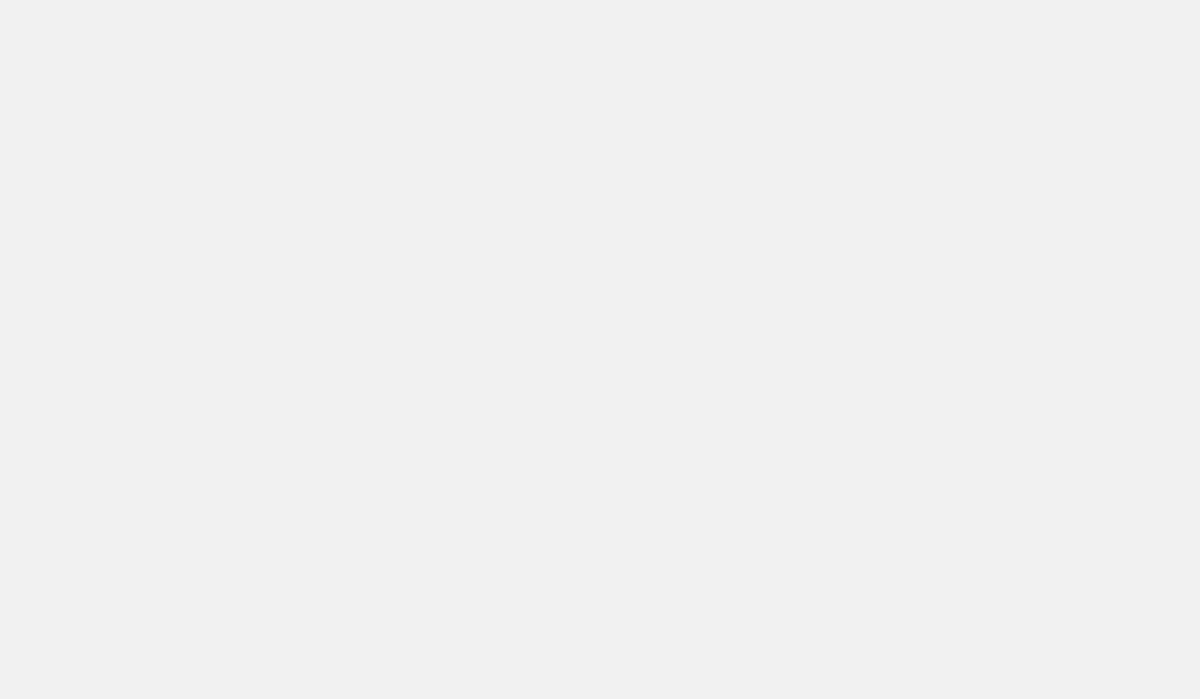 scroll, scrollTop: 0, scrollLeft: 0, axis: both 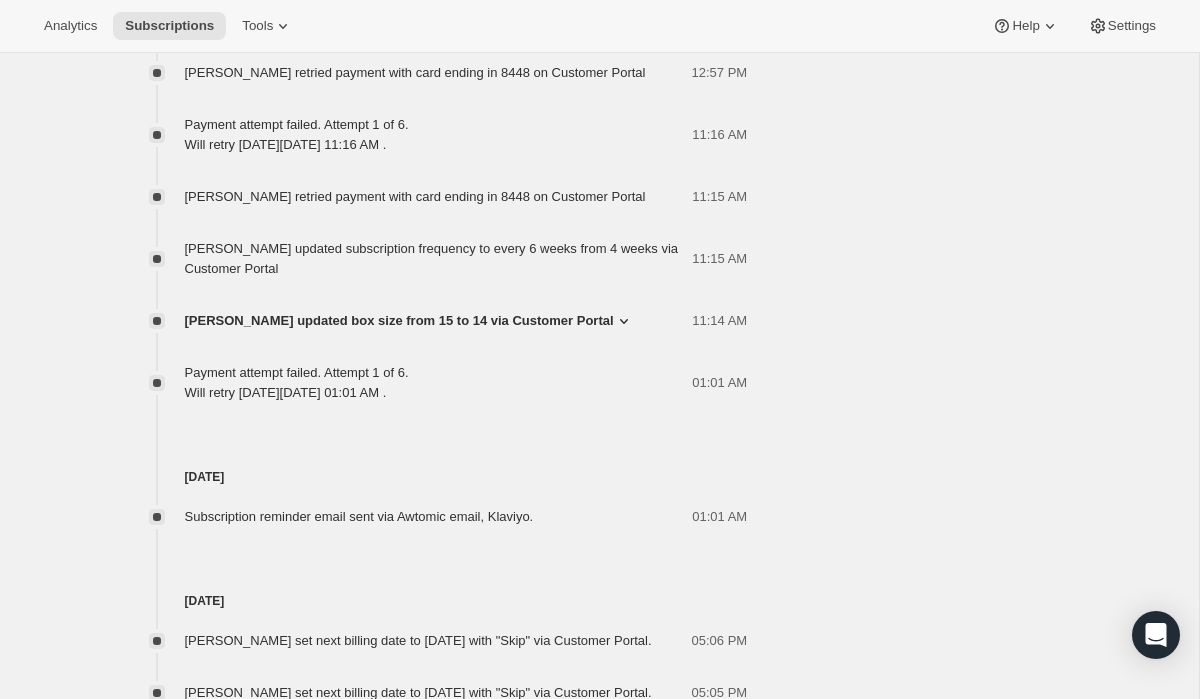 click on "[PERSON_NAME] updated box size from 15 to 14 via Customer Portal" at bounding box center (399, 321) 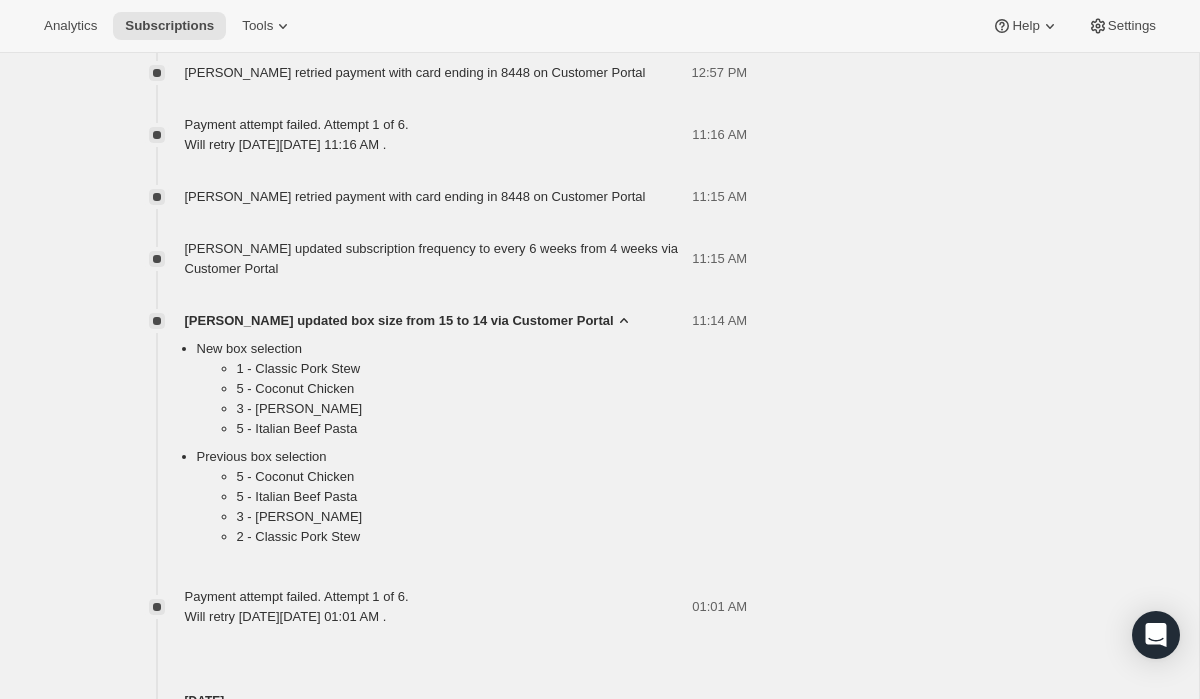 click on "[PERSON_NAME] updated box size from 15 to 14 via Customer Portal" at bounding box center [399, 321] 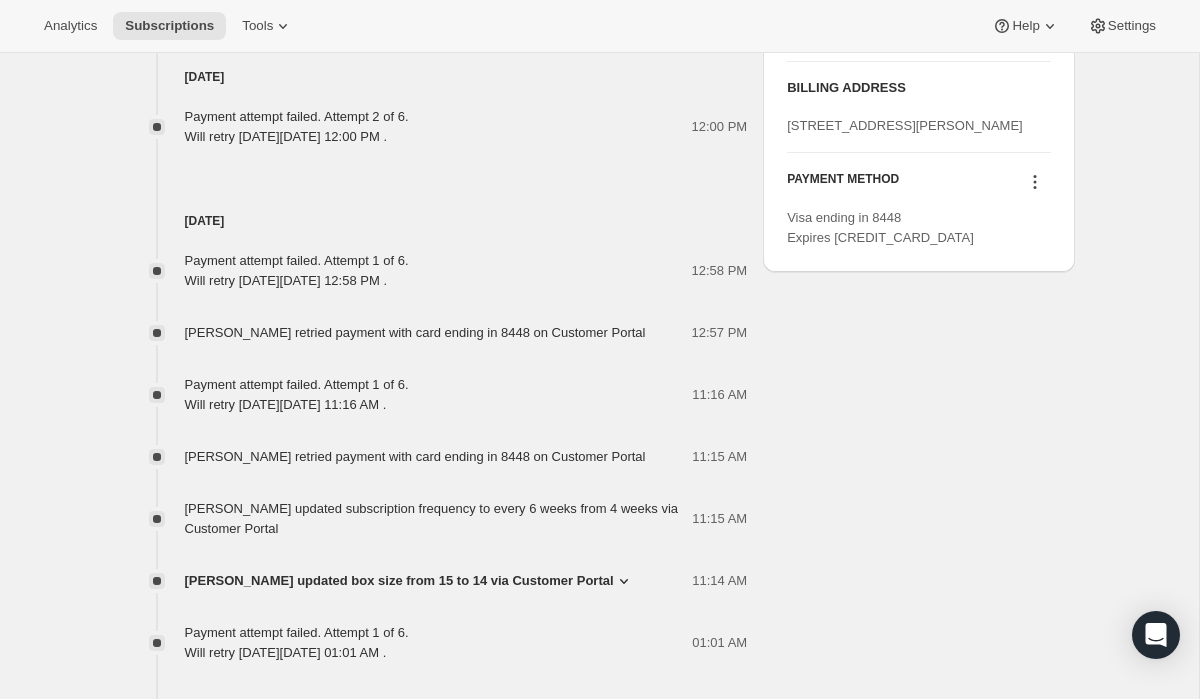 scroll, scrollTop: 1224, scrollLeft: 0, axis: vertical 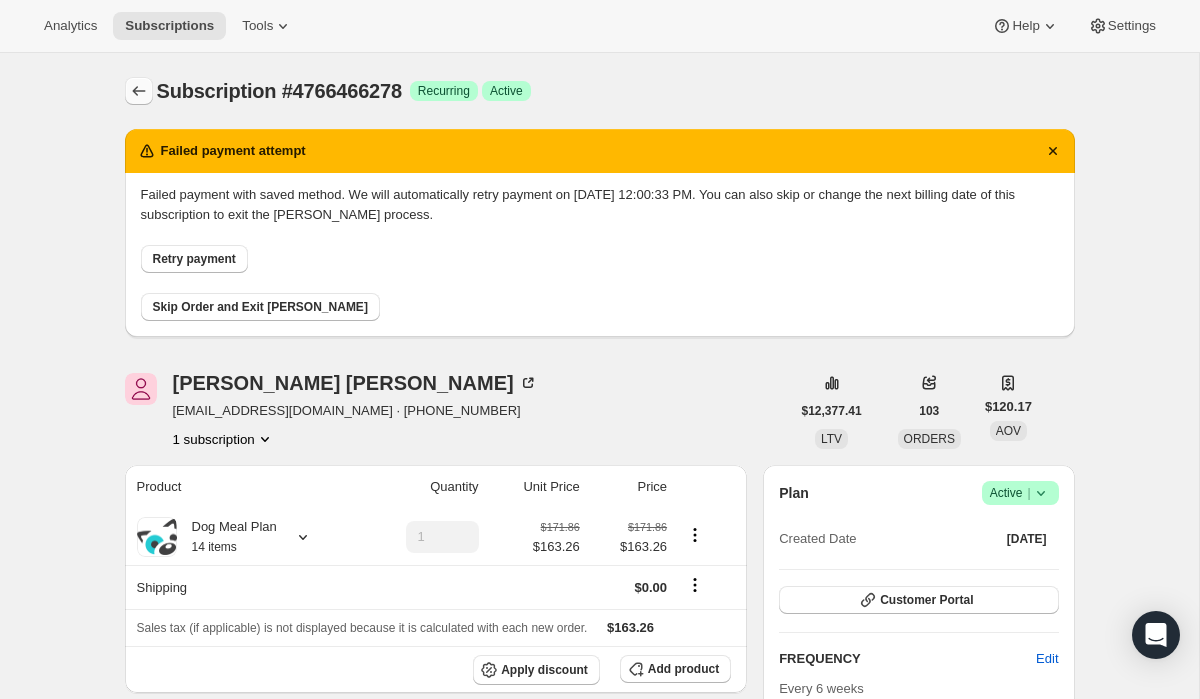 click 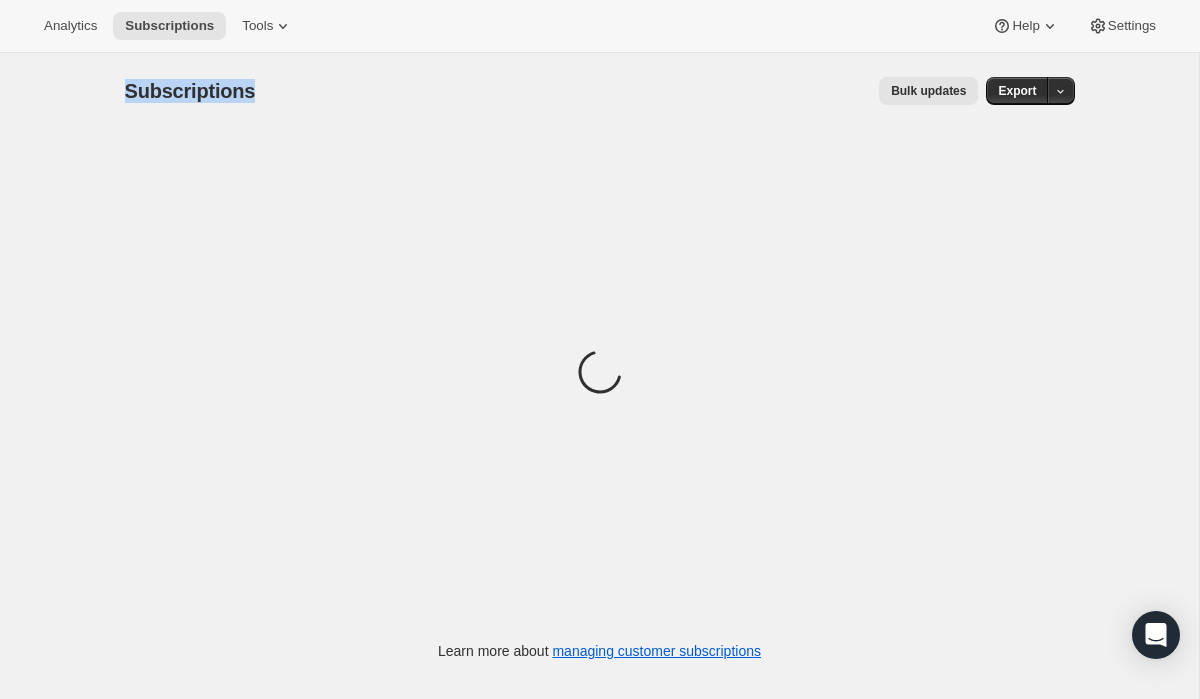 click on "Bulk updates" at bounding box center (628, 91) 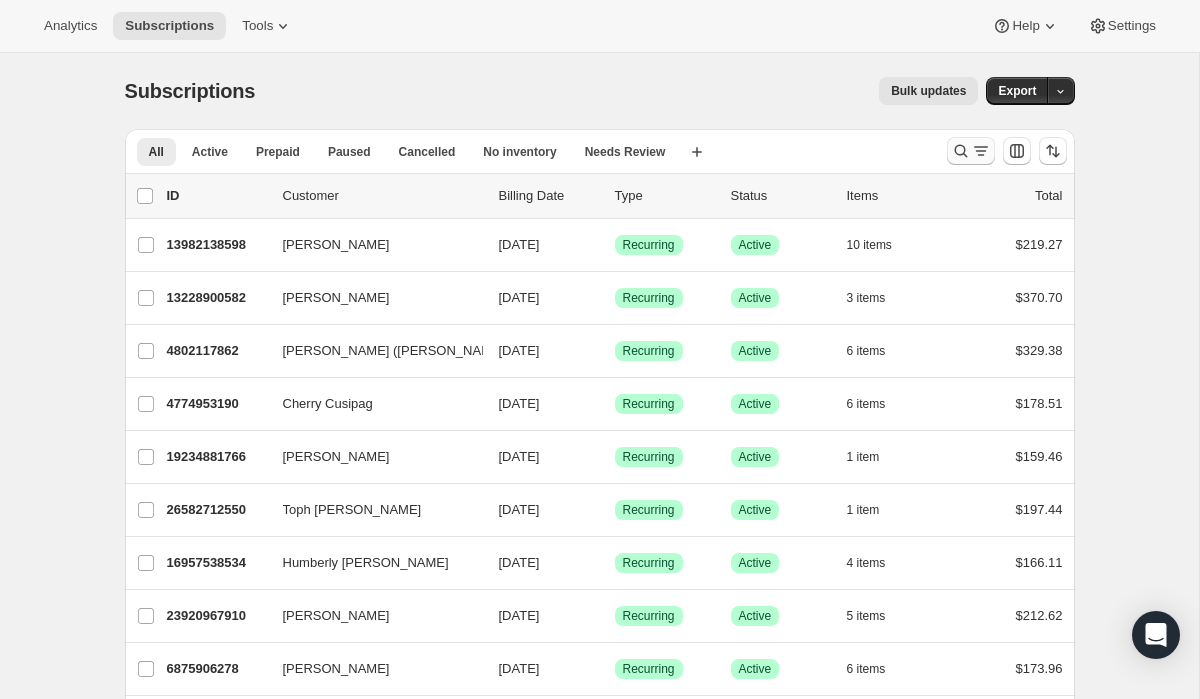 click 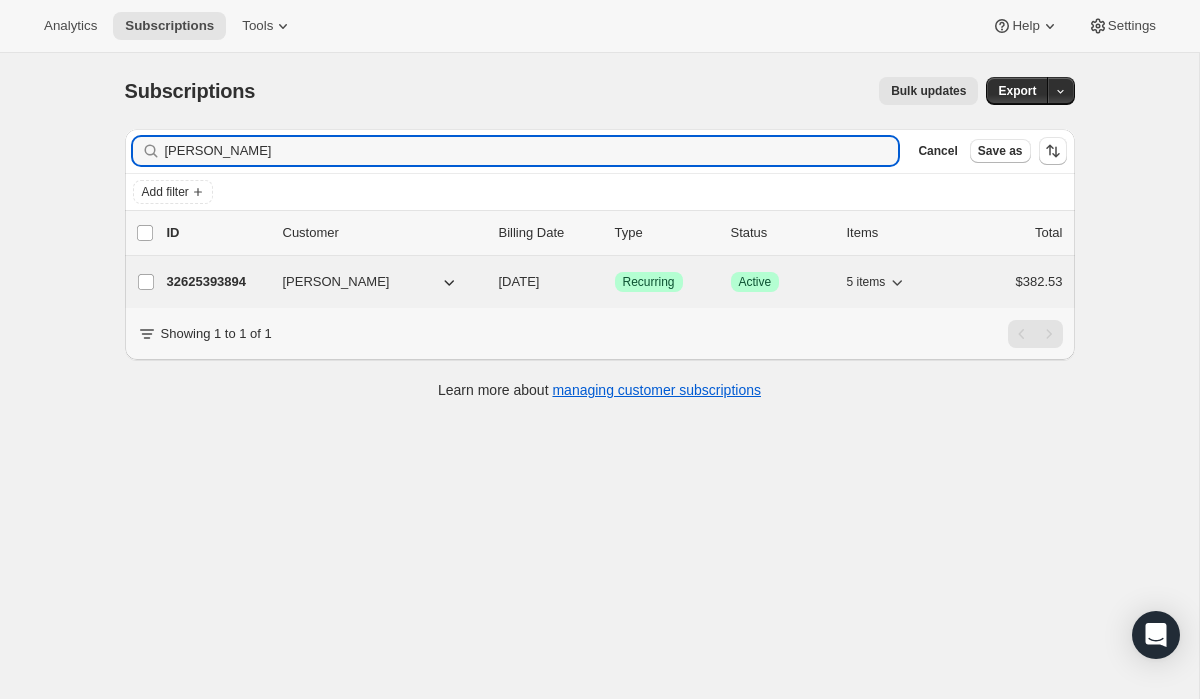 type on "[PERSON_NAME]" 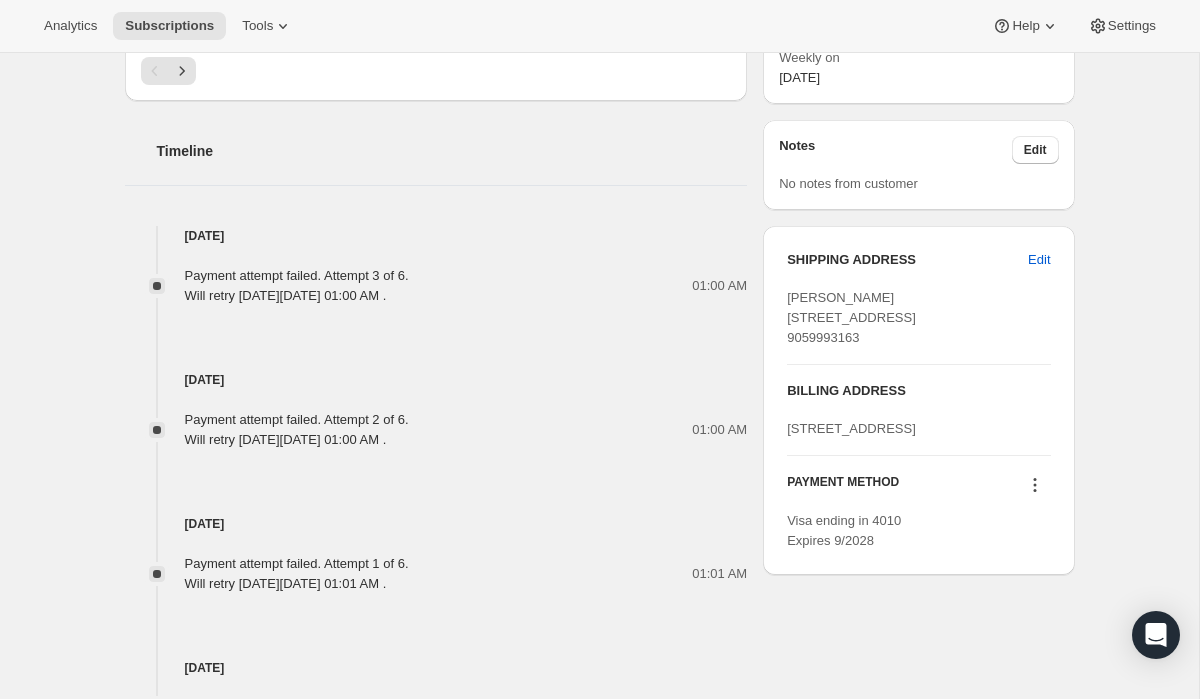 scroll, scrollTop: 1120, scrollLeft: 0, axis: vertical 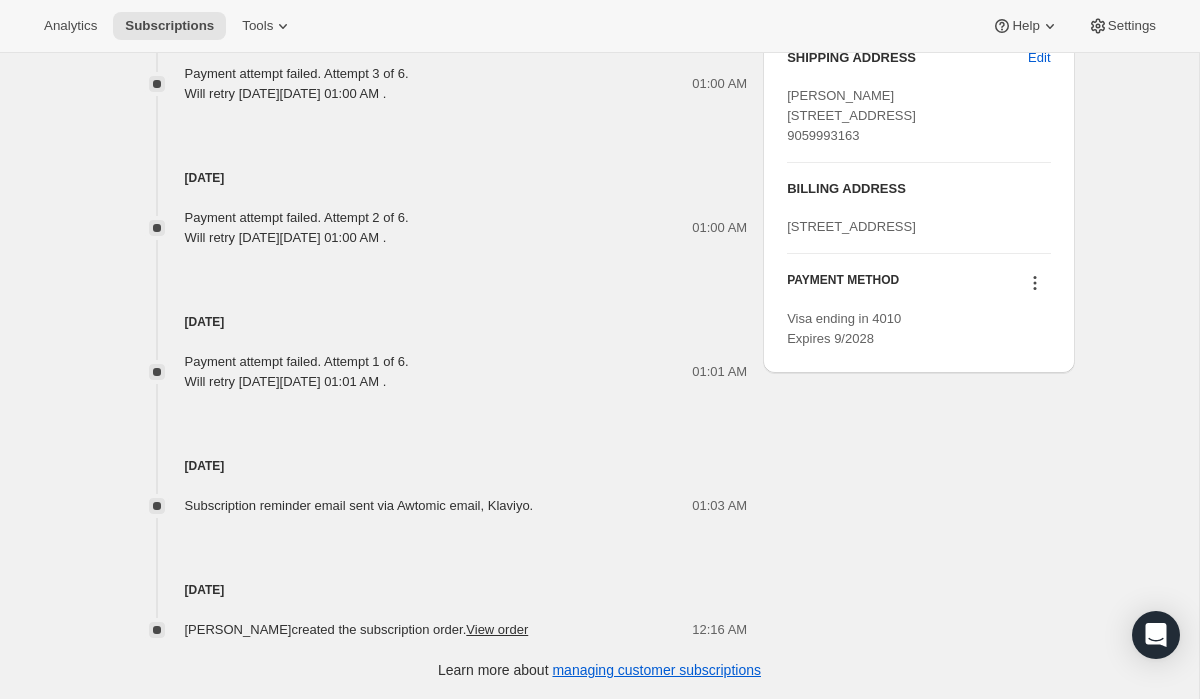 click 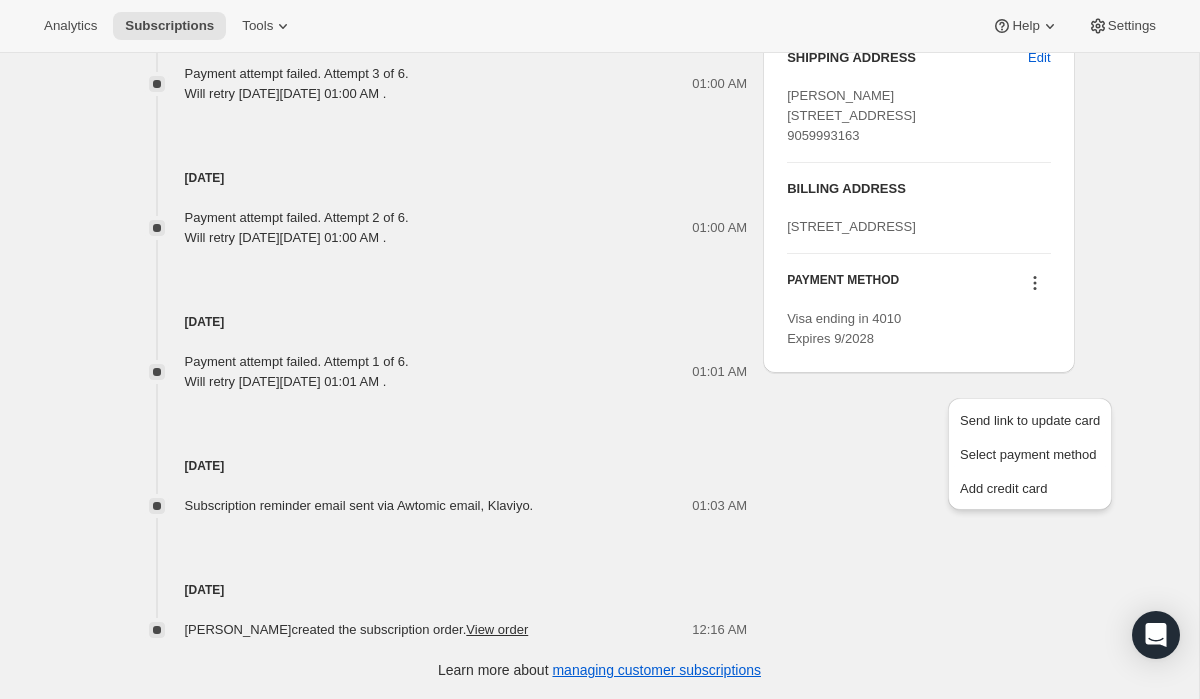 click on "01:01 AM" at bounding box center (584, 372) 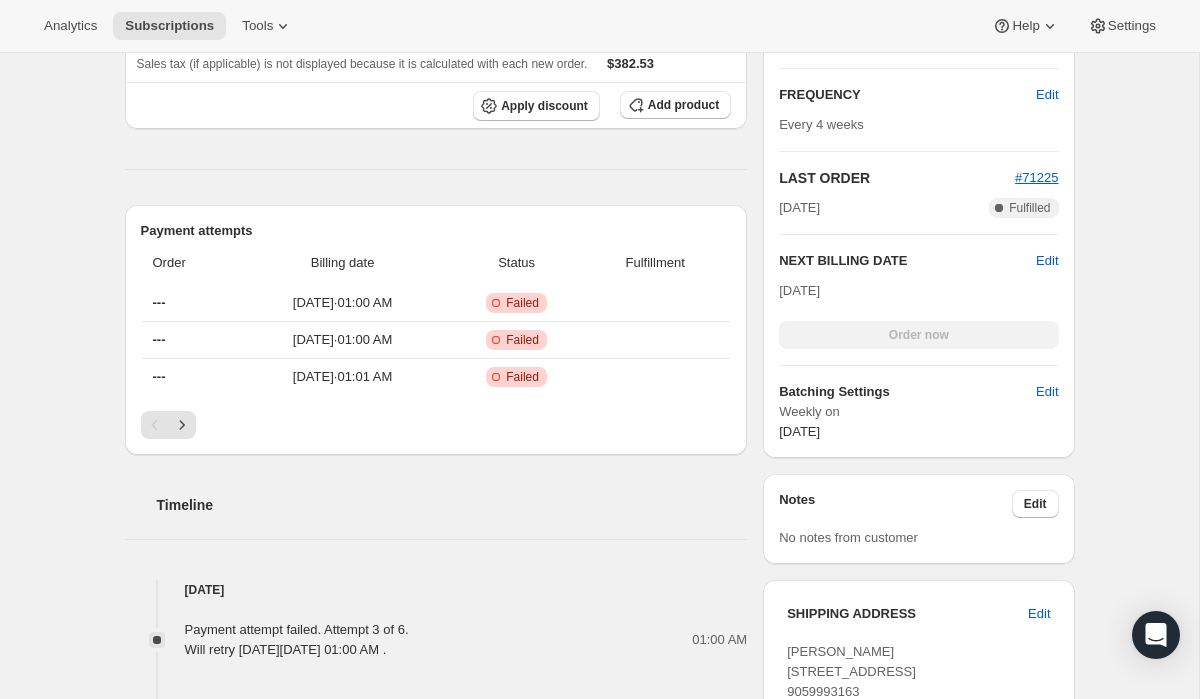 scroll, scrollTop: 593, scrollLeft: 0, axis: vertical 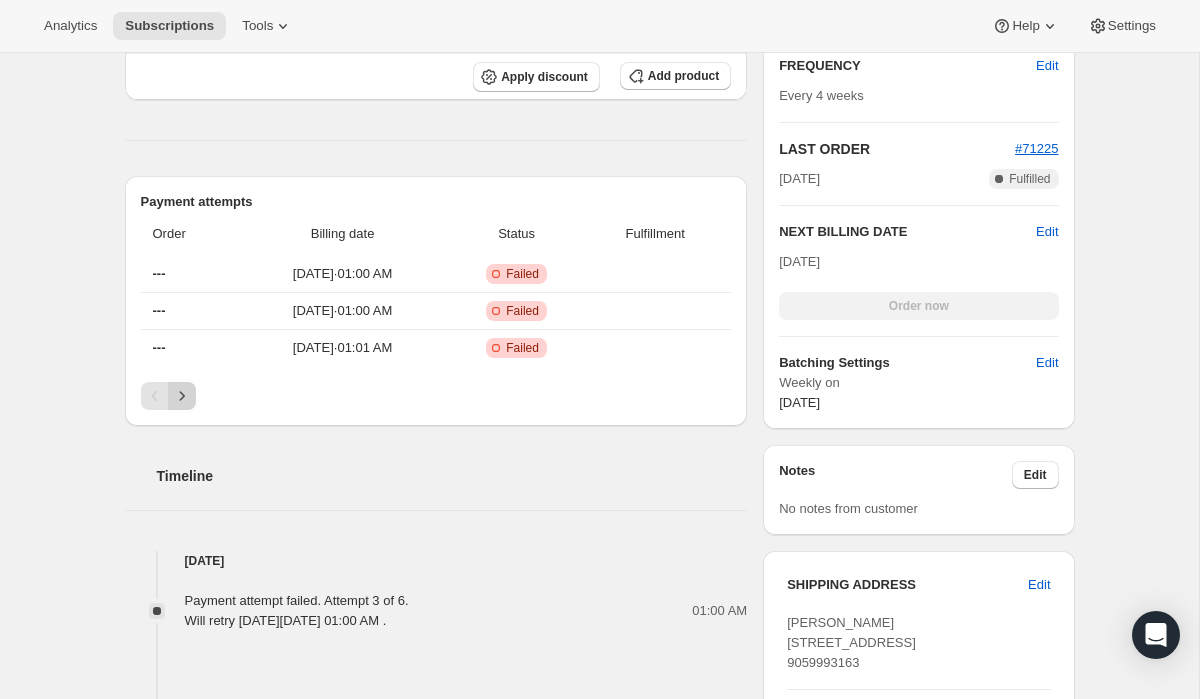 click 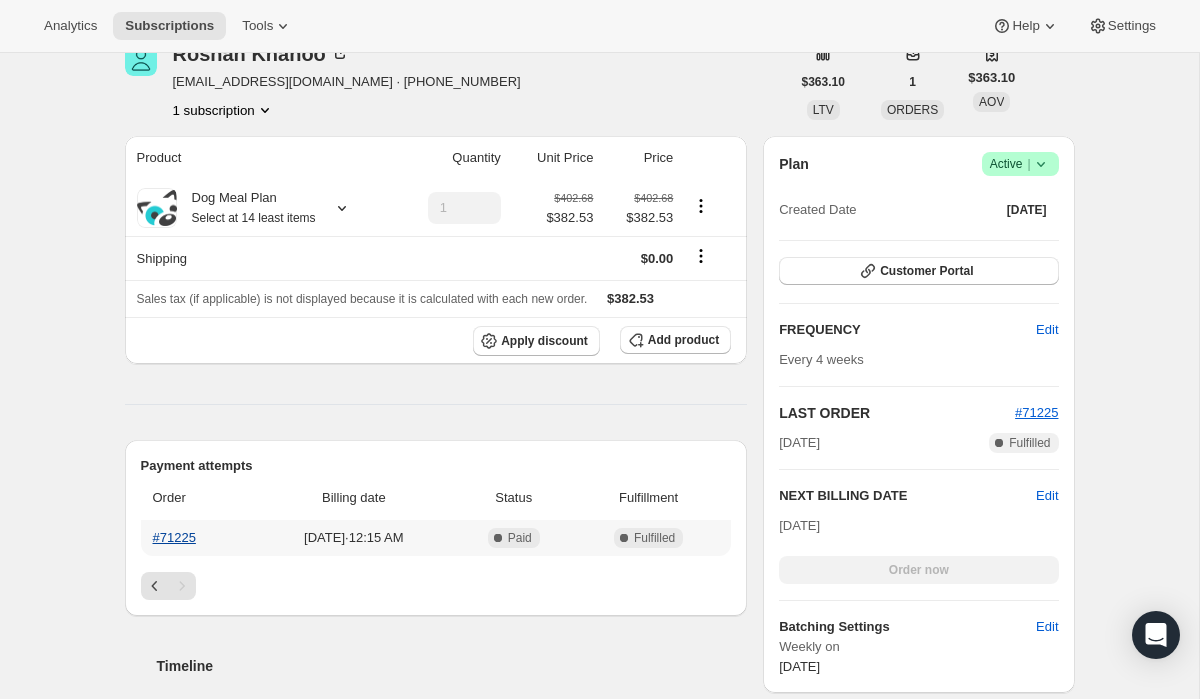scroll, scrollTop: 280, scrollLeft: 0, axis: vertical 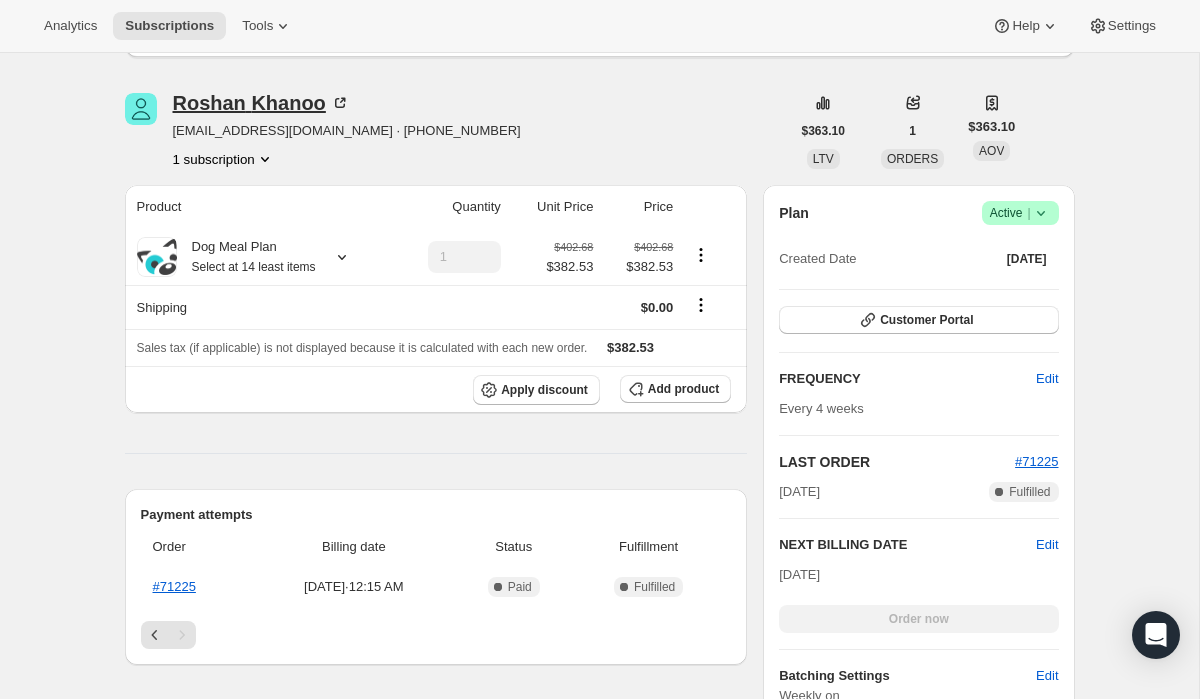 click on "[PERSON_NAME]" at bounding box center (261, 103) 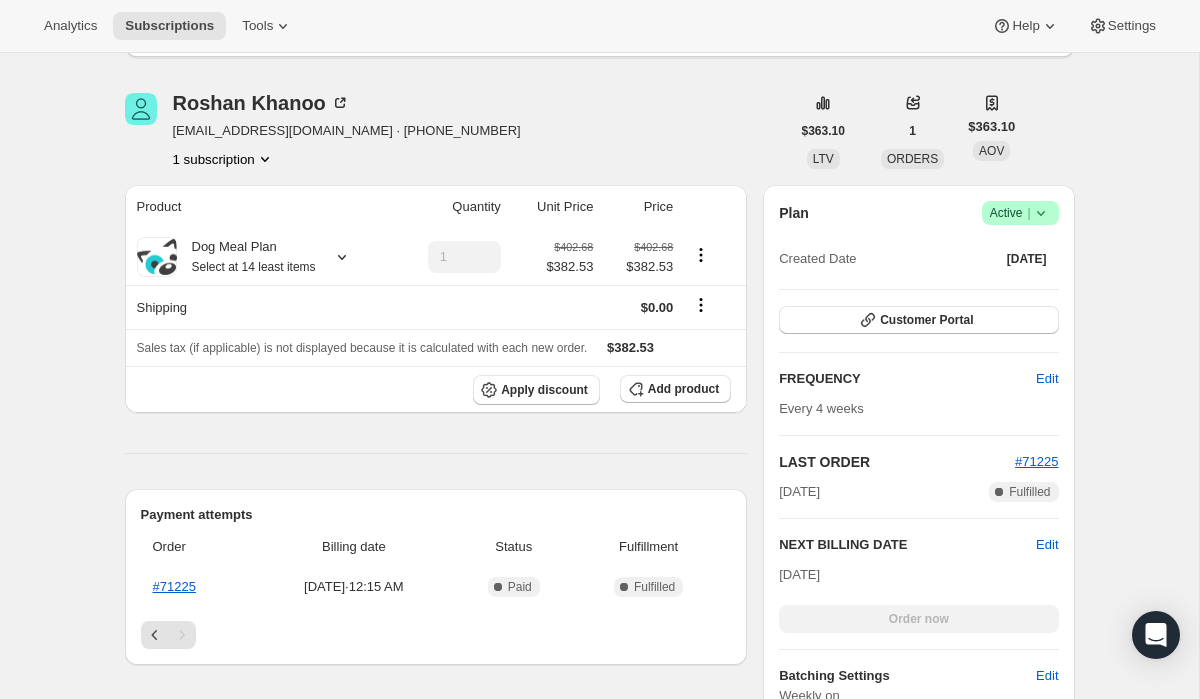 click on "Subscription #32625393894. This page is ready Subscription #32625393894 Success Recurring Success Active Failed payment attempt Failed payment with saved method. We will automatically retry payment on [DATE] 1:00:27 AM. You can also skip or change the next billing date of this subscription to exit the [PERSON_NAME] process.  Retry payment Skip Order and Exit [PERSON_NAME] [EMAIL_ADDRESS][DOMAIN_NAME] · [PHONE_NUMBER] 1 subscription $363.10 LTV 1 ORDERS $363.10 AOV Product Quantity Unit Price Price Dog Meal Plan Select at 14 least items 1 $402.68 $382.53 $402.68 $382.53 Shipping $0.00 Sales tax (if applicable) is not displayed because it is calculated with each new order.   $382.53 Apply discount Add product Payment attempts Order Billing date Status Fulfillment #71225 [DATE]  ·  12:15 AM  Complete Paid  Complete Fulfilled Timeline [DATE] Payment attempt failed. Attempt 3 of 6. Will retry [DATE][DATE] 01:00 AM . 01:00 AM [DATE] Payment attempt failed. Attempt 2 of 6. Plan" at bounding box center (599, 619) 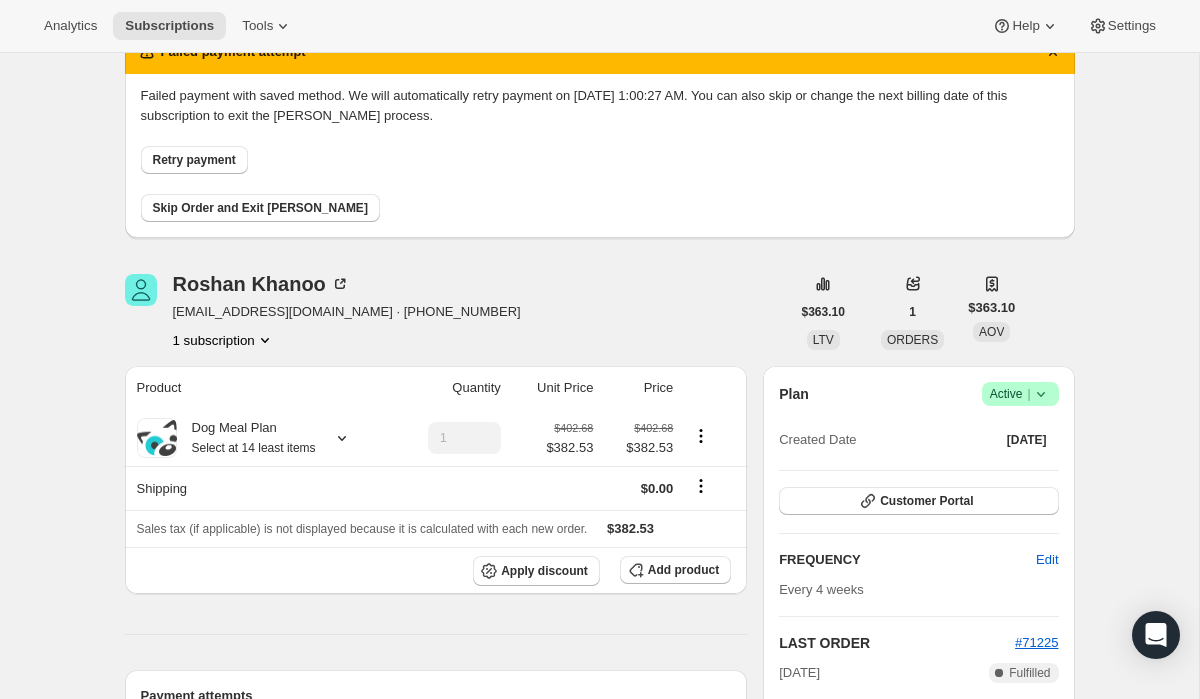 scroll, scrollTop: 0, scrollLeft: 0, axis: both 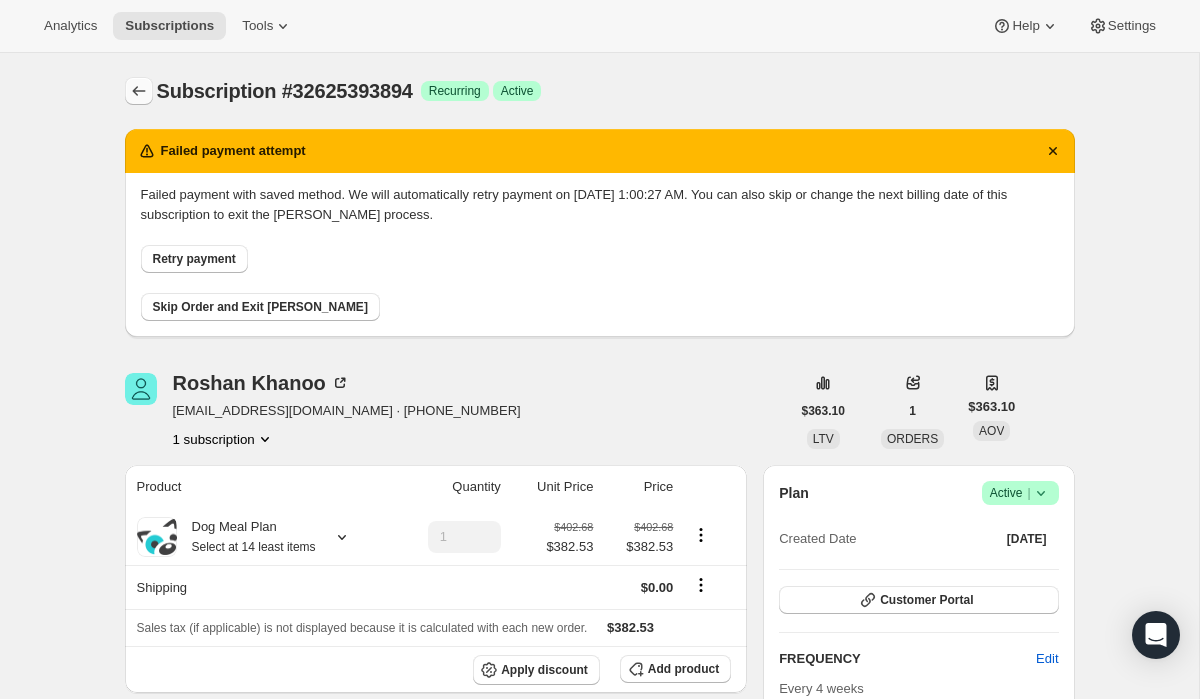 click 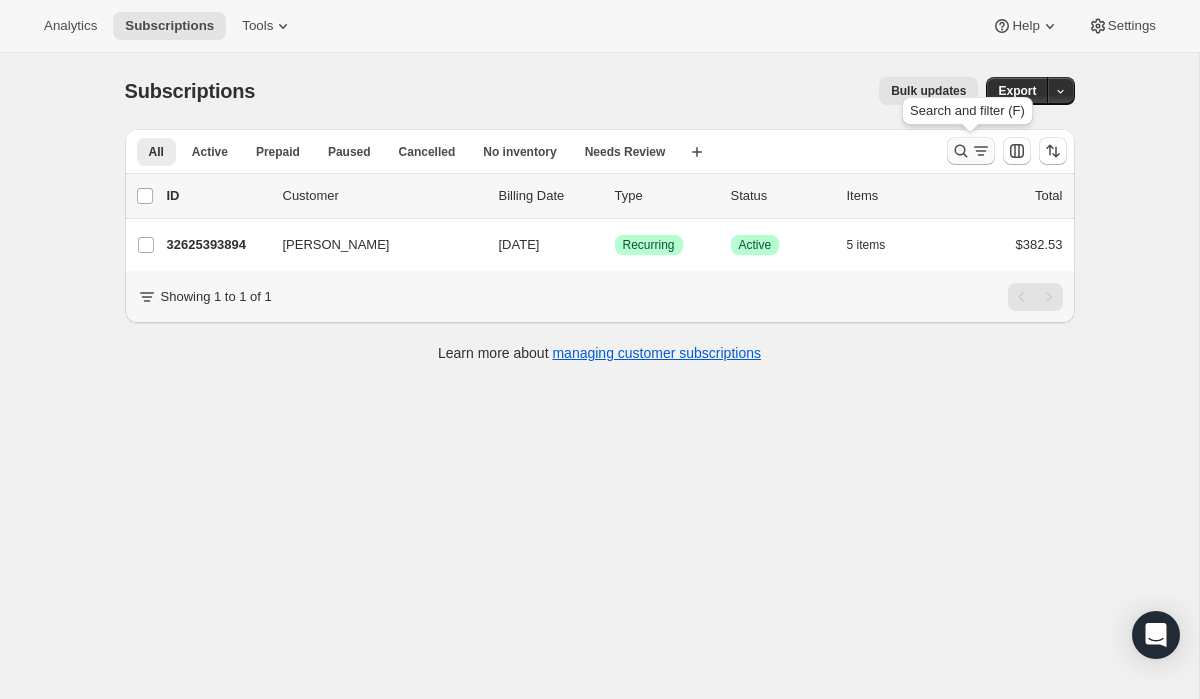 click at bounding box center [971, 151] 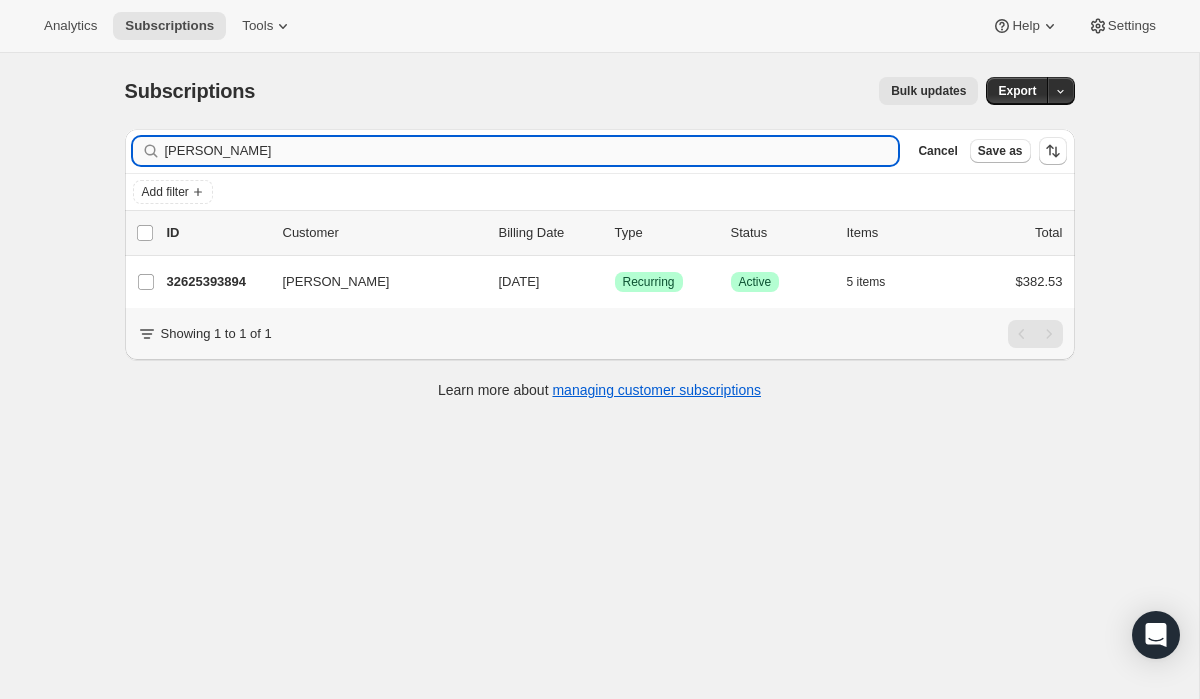 click on "[PERSON_NAME]" at bounding box center [532, 151] 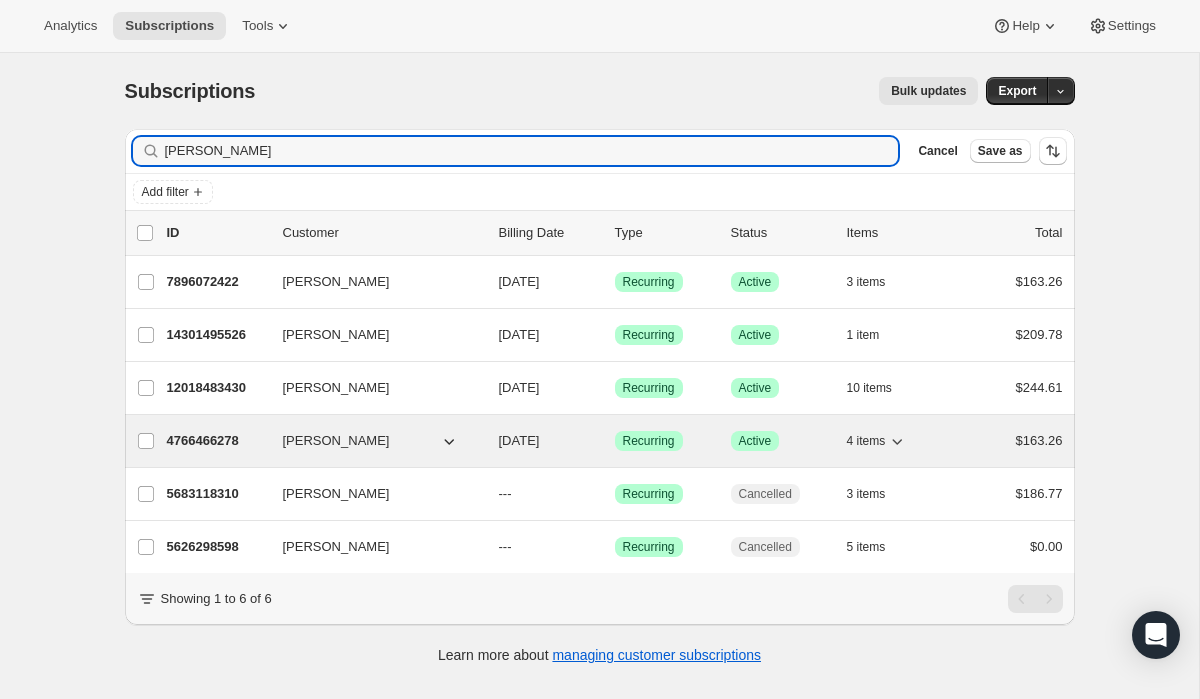 type on "[PERSON_NAME]" 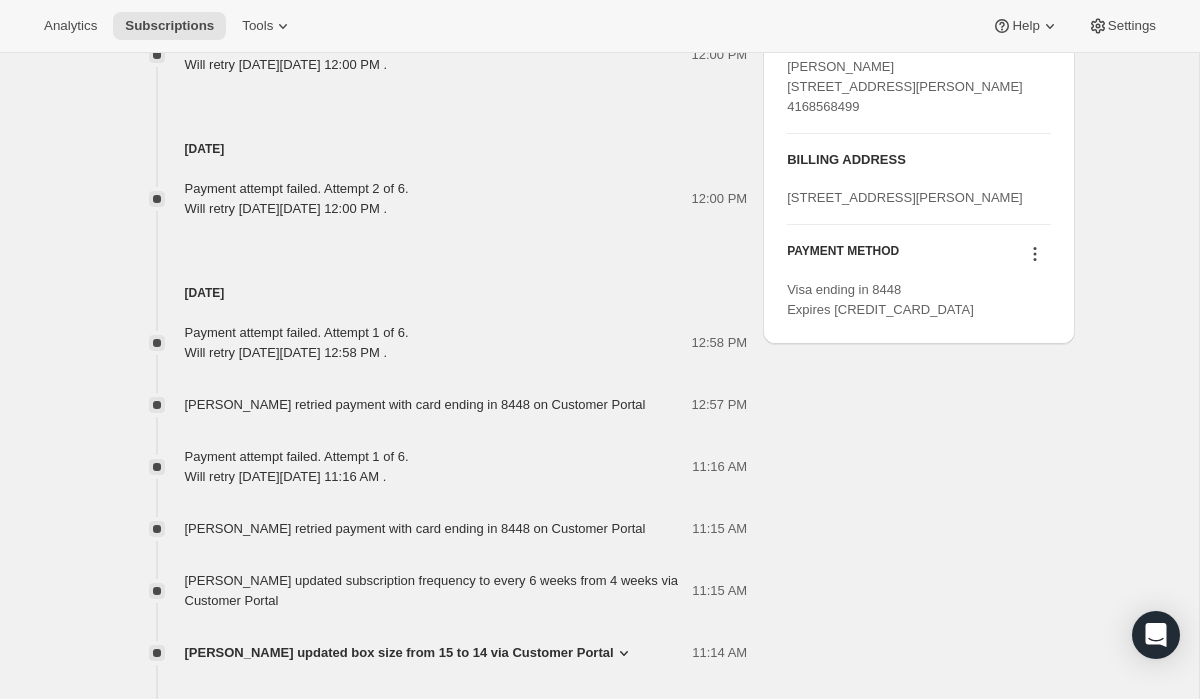 scroll, scrollTop: 1146, scrollLeft: 0, axis: vertical 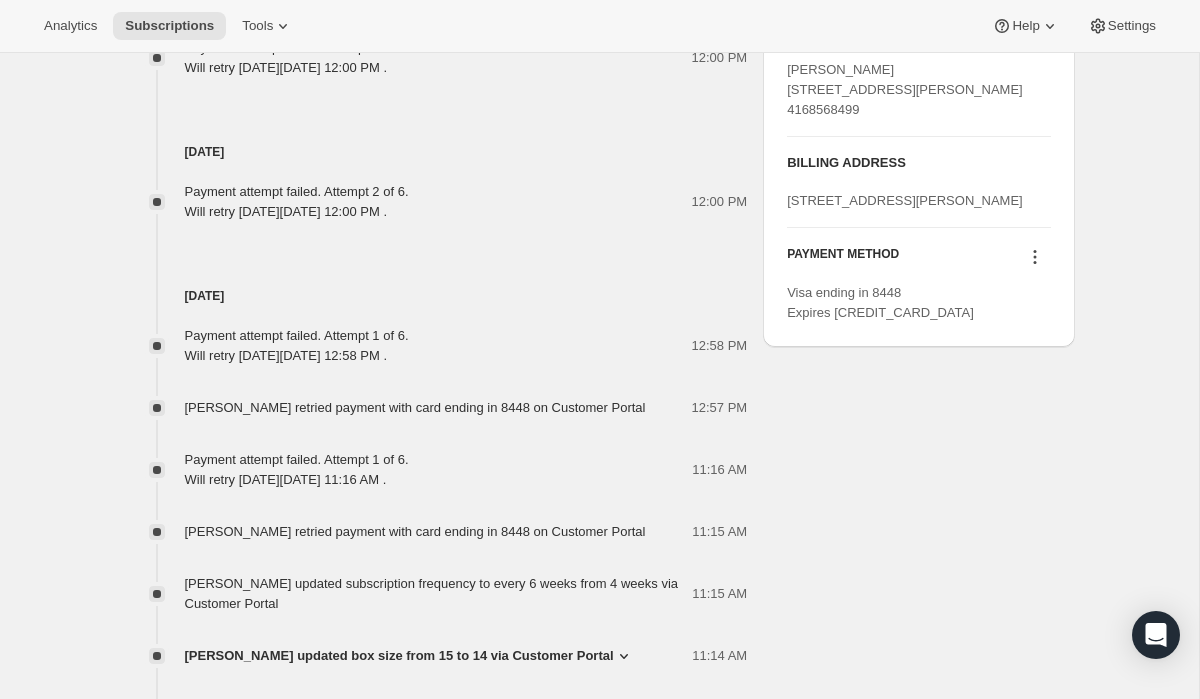 click on "Subscription #4766466278. This page is ready Subscription #4766466278 Success Recurring Success Active Failed payment attempt Failed payment with saved method. We will automatically retry payment on [DATE] 12:00:33 PM. You can also skip or change the next billing date of this subscription to exit the [PERSON_NAME] process.  Retry payment Skip Order and Exit [PERSON_NAME] [PERSON_NAME] [EMAIL_ADDRESS][DOMAIN_NAME] · [PHONE_NUMBER] 1 subscription $12,377.41 LTV 103 ORDERS $120.17 AOV Product Quantity Unit Price Price Dog Meal Plan 14 items 1 $171.86 $163.26 $171.86 $163.26 Shipping $0.00 Sales tax (if applicable) is not displayed because it is calculated with each new order.   $163.26 Apply discount Add product Payment attempts Order Billing date Status Fulfillment --- [DATE]  ·  12:00 PM Critical Incomplete Failed --- [DATE]  ·  12:00 PM Critical Incomplete Failed --- [DATE]  ·  12:57 PM Critical Incomplete Failed Timeline [DATE] Payment attempt failed. Attempt 3 of 6. 12:00 PM [DATE] |" at bounding box center [599, 33] 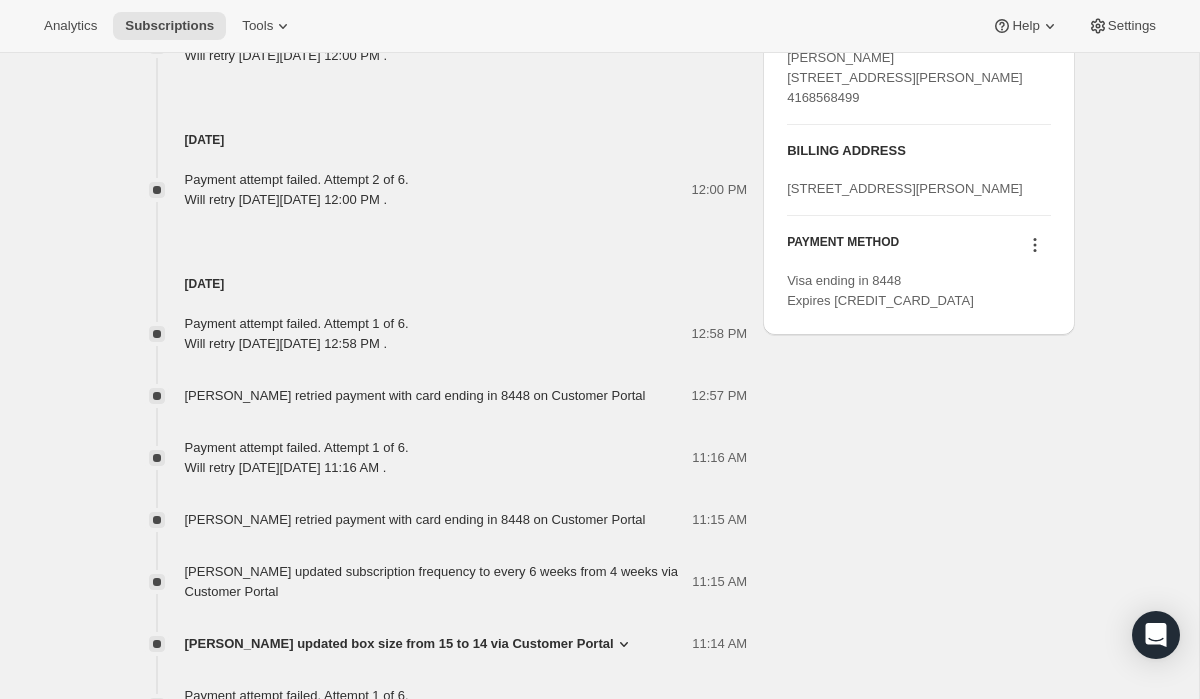 scroll, scrollTop: 1156, scrollLeft: 0, axis: vertical 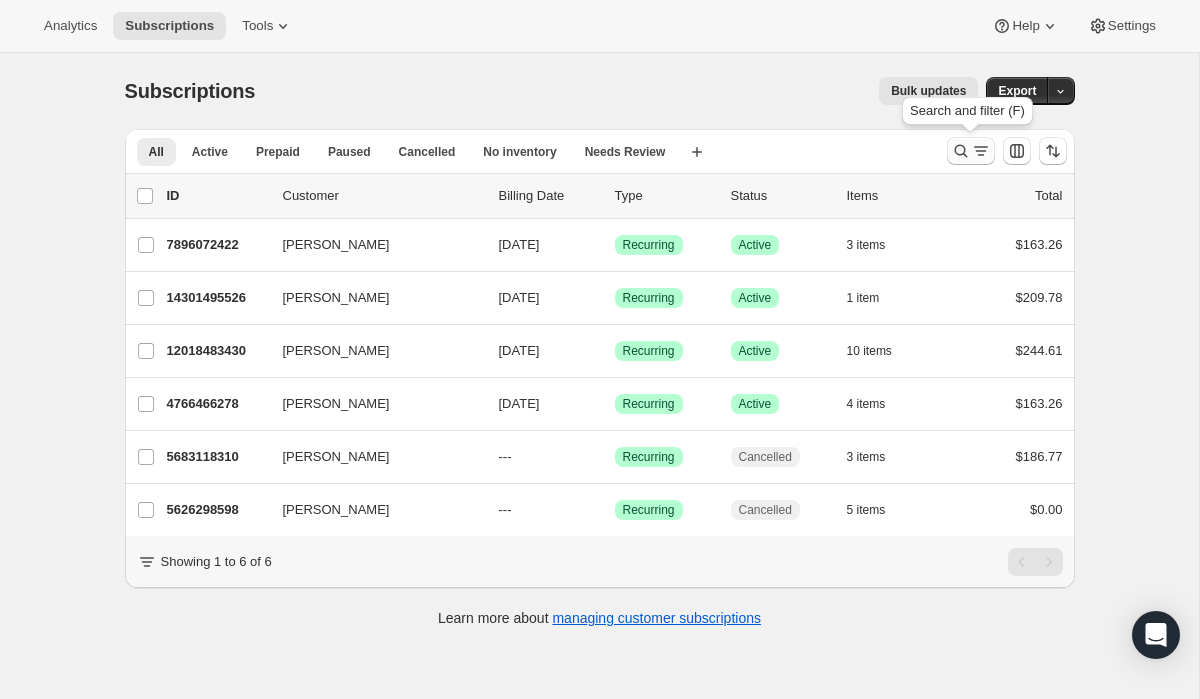 click 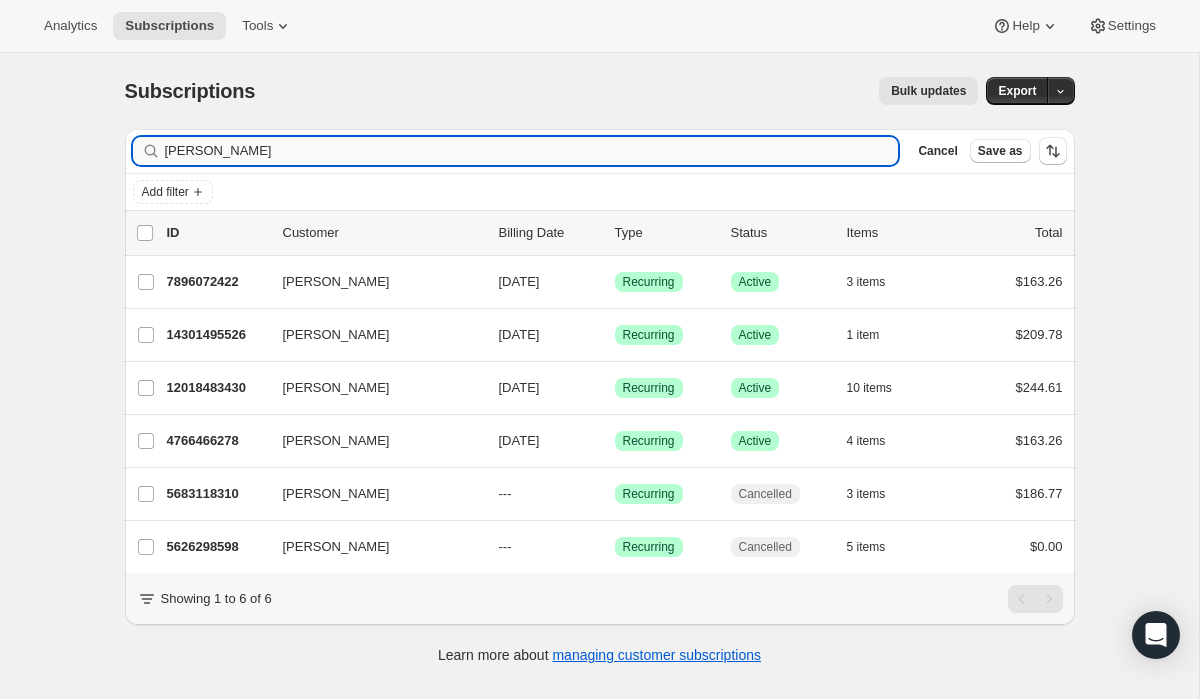 click on "[PERSON_NAME]" at bounding box center (532, 151) 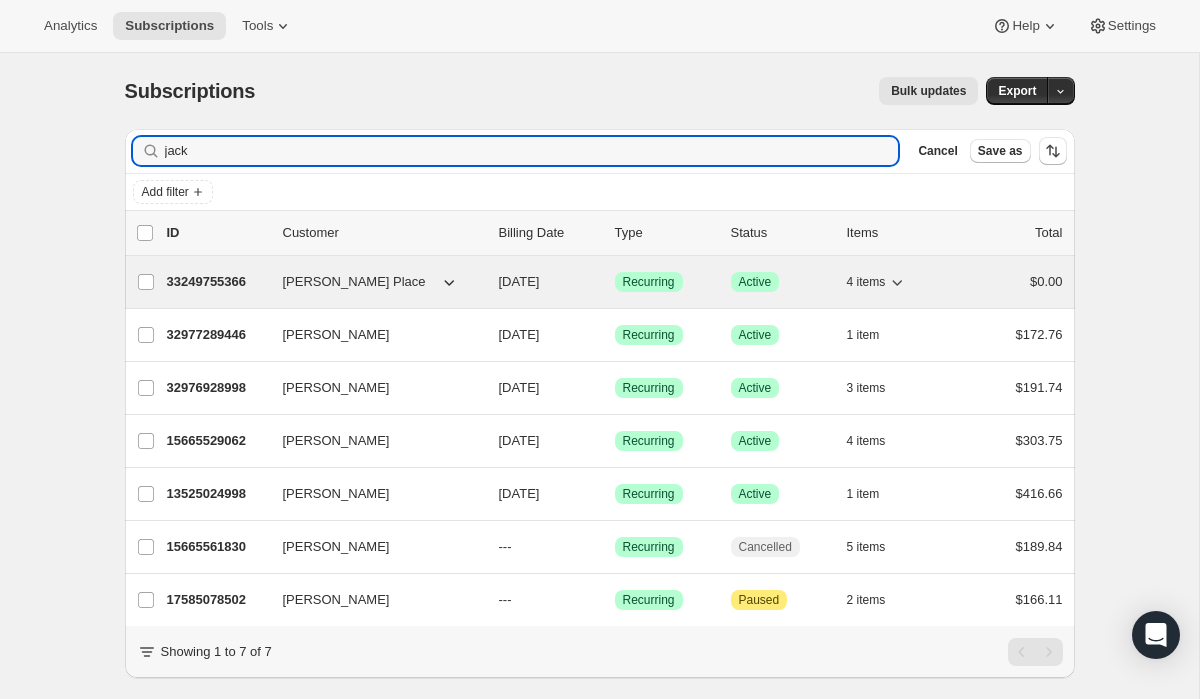 type on "jack" 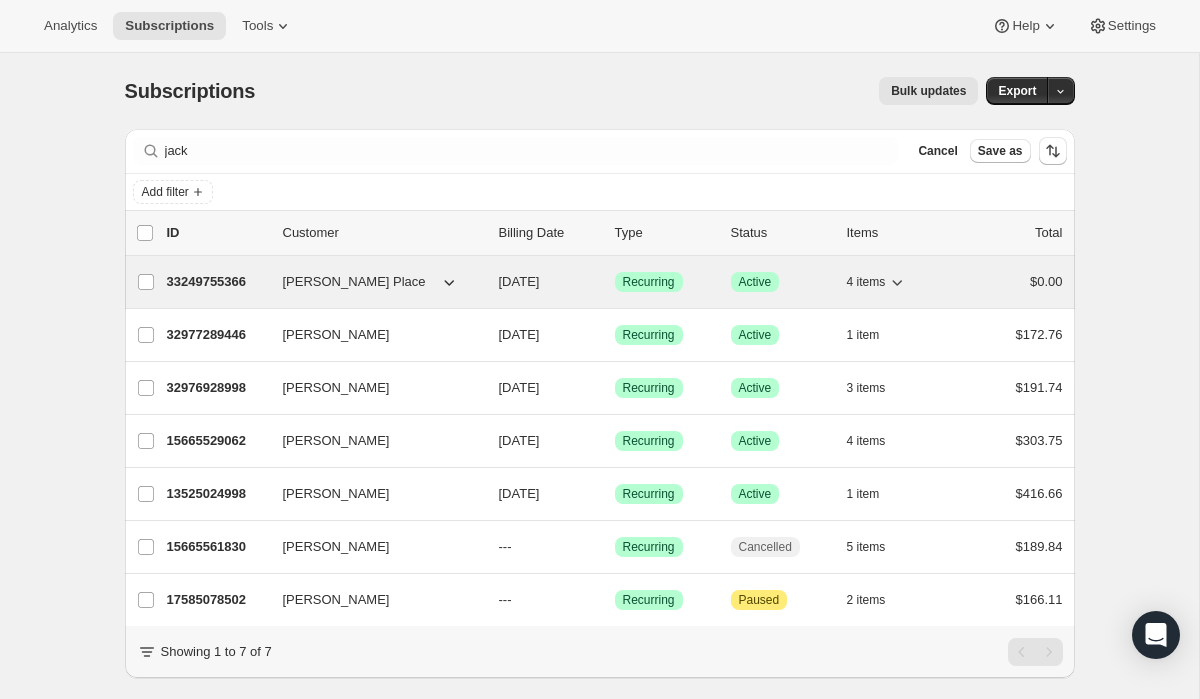 click on "33249755366" at bounding box center (217, 282) 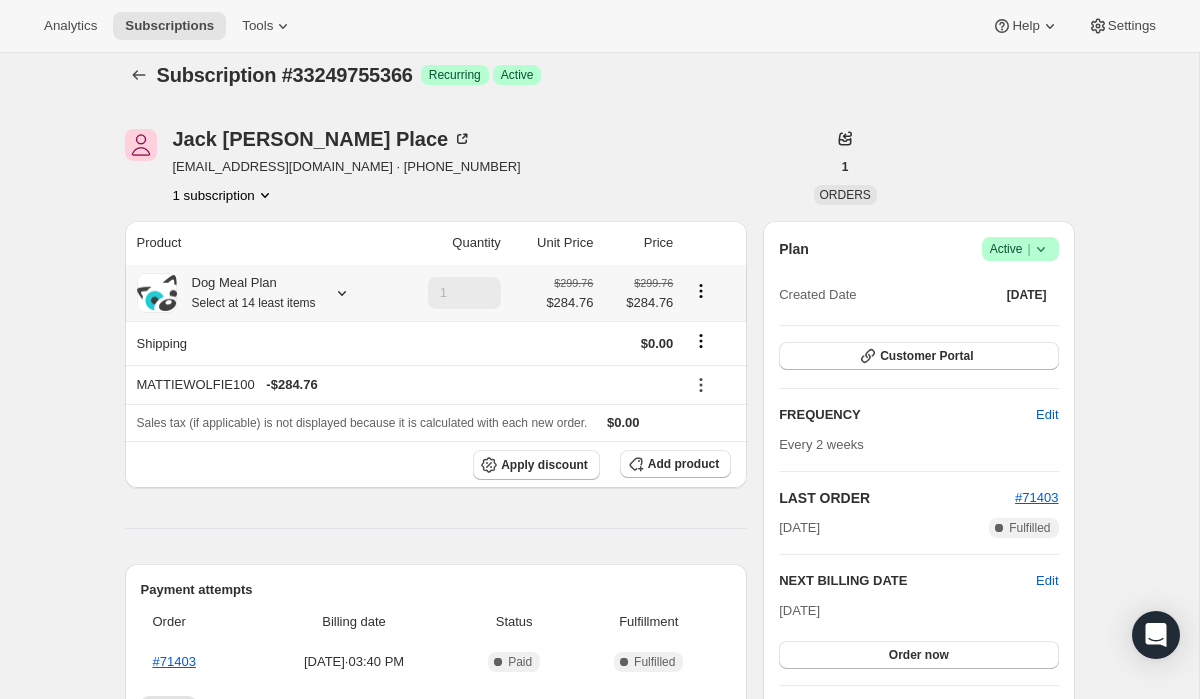 scroll, scrollTop: 17, scrollLeft: 0, axis: vertical 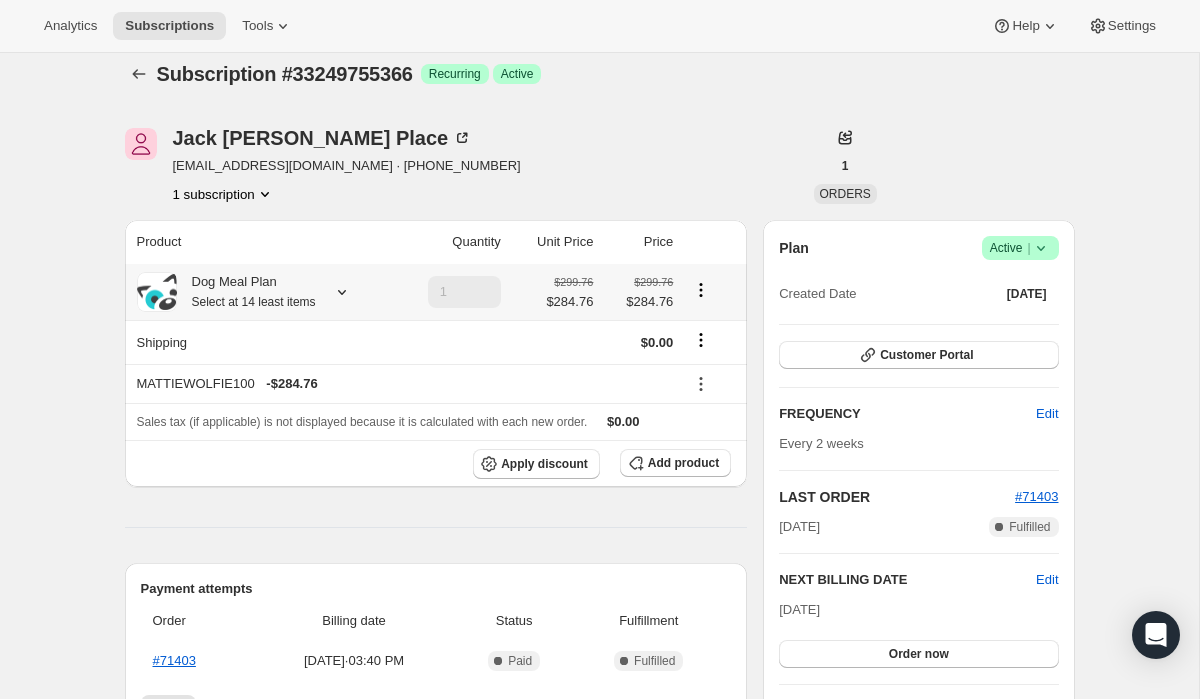 click 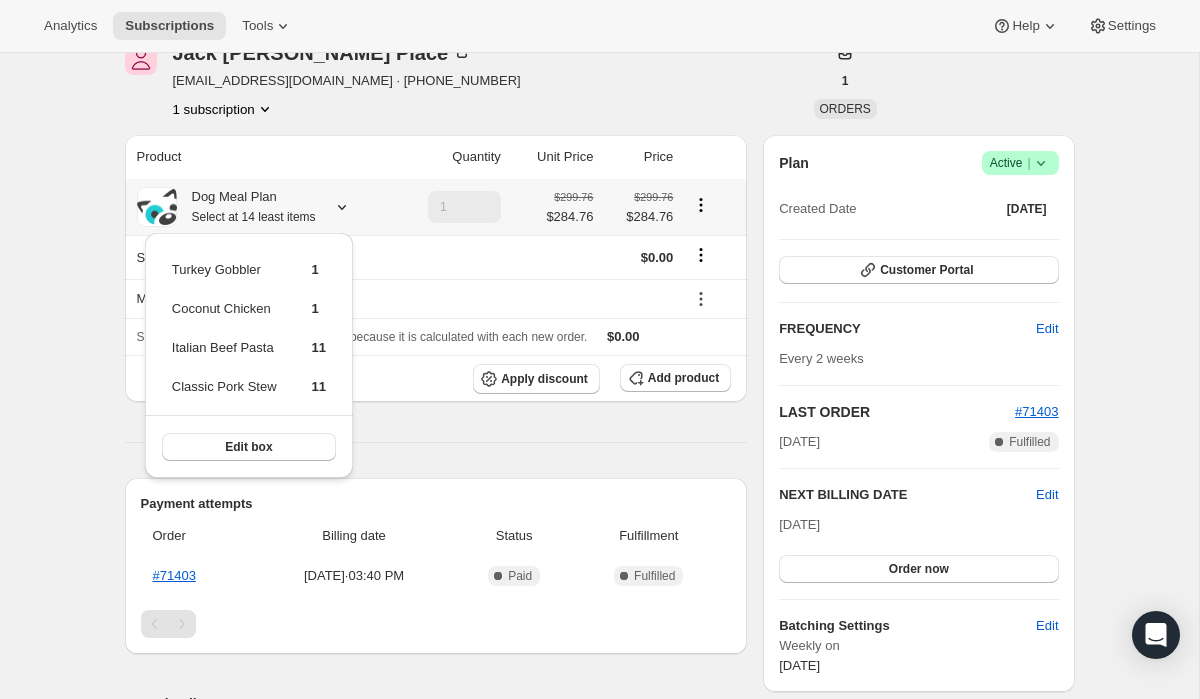 scroll, scrollTop: 105, scrollLeft: 0, axis: vertical 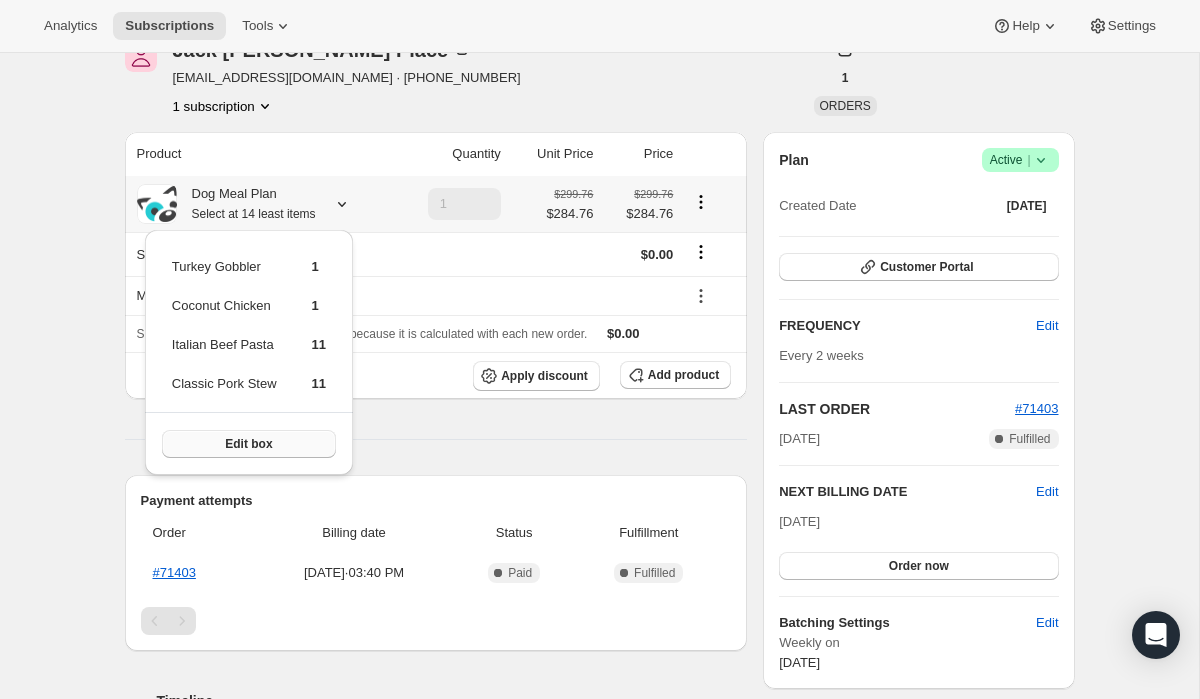 click on "Edit box" at bounding box center (248, 444) 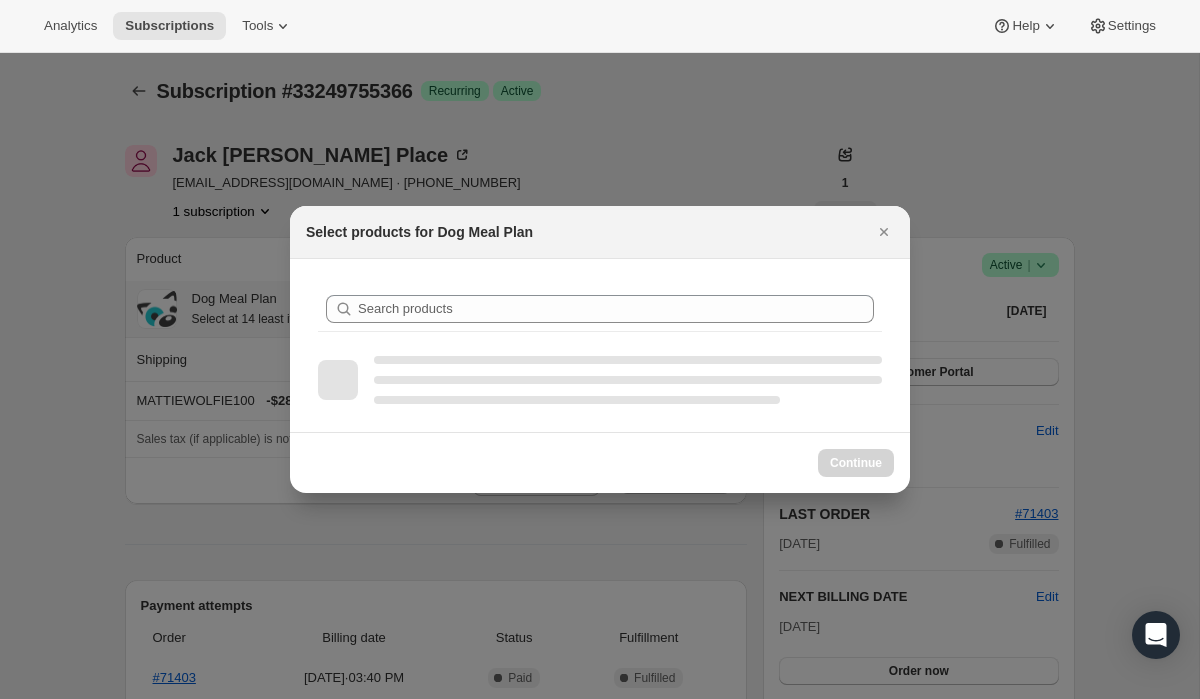 scroll, scrollTop: 0, scrollLeft: 0, axis: both 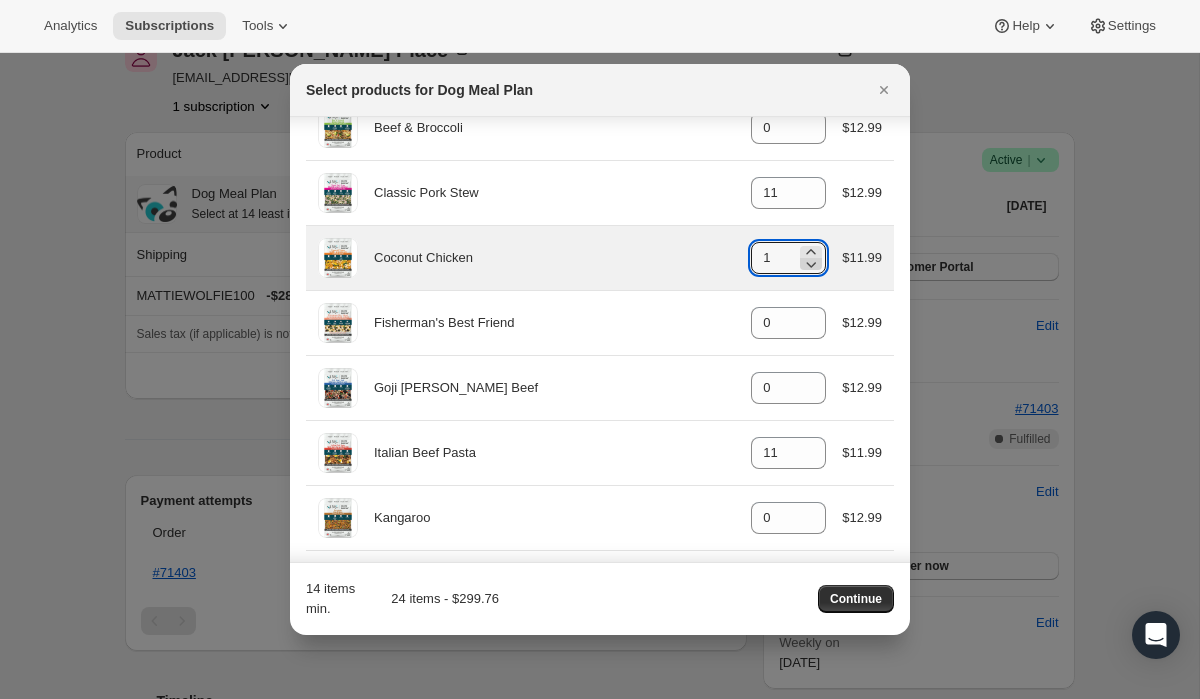 click 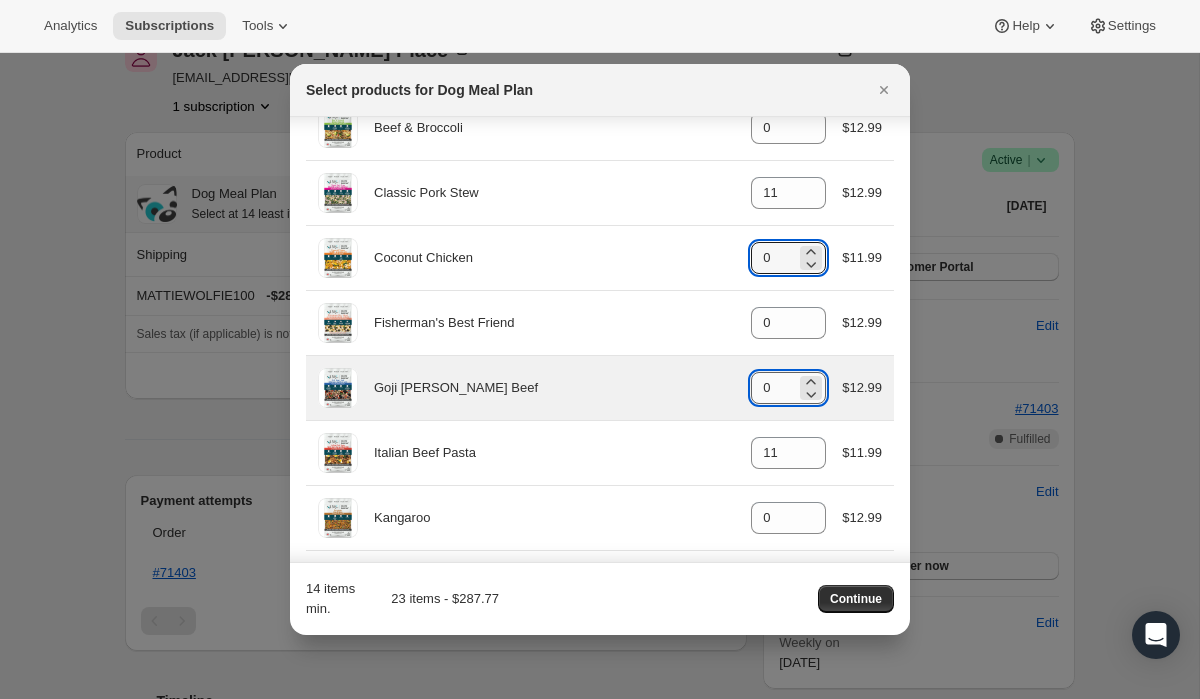click on "0" at bounding box center (773, 388) 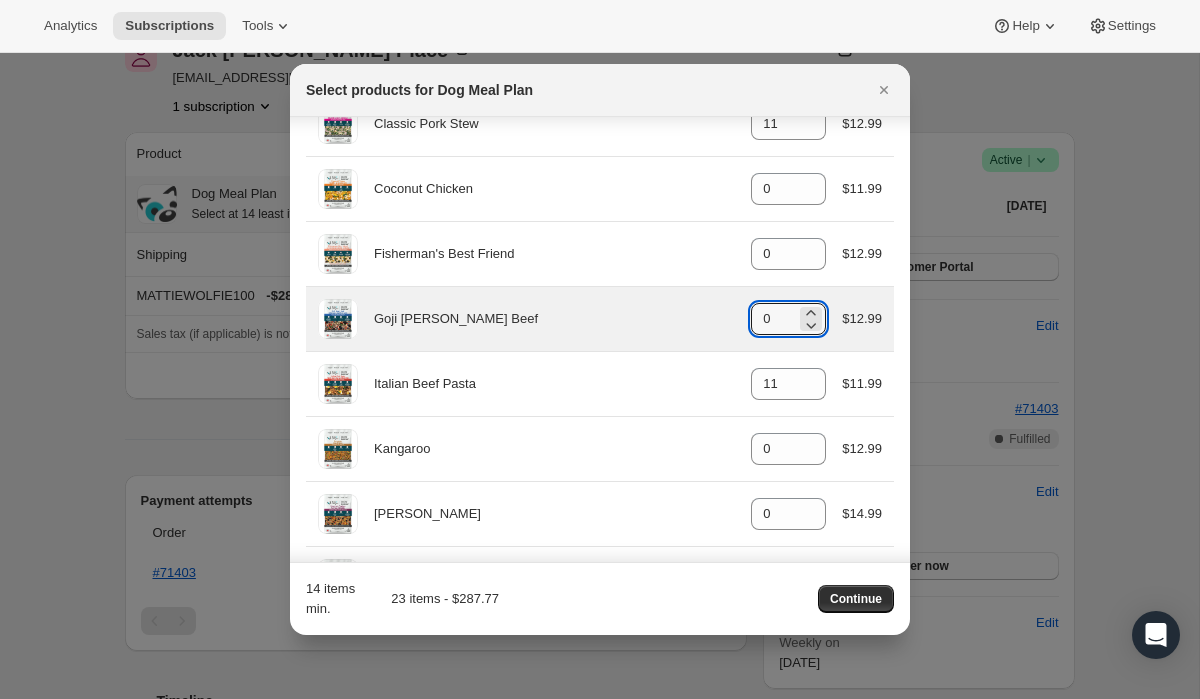 scroll, scrollTop: 199, scrollLeft: 0, axis: vertical 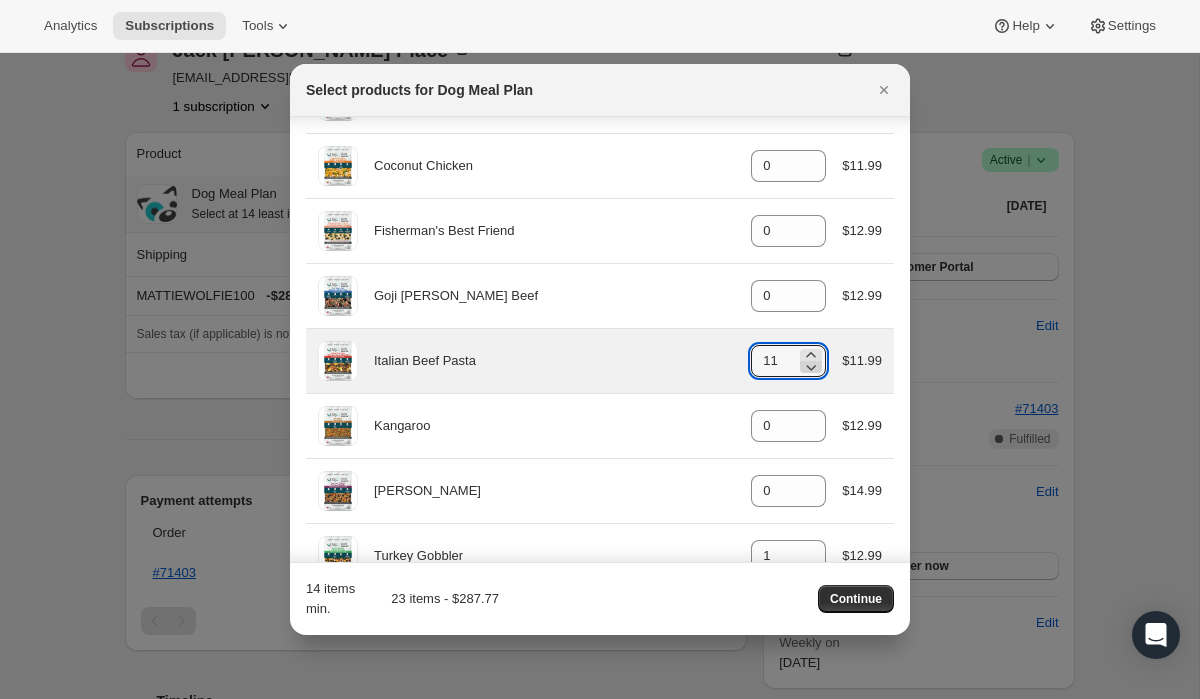 click 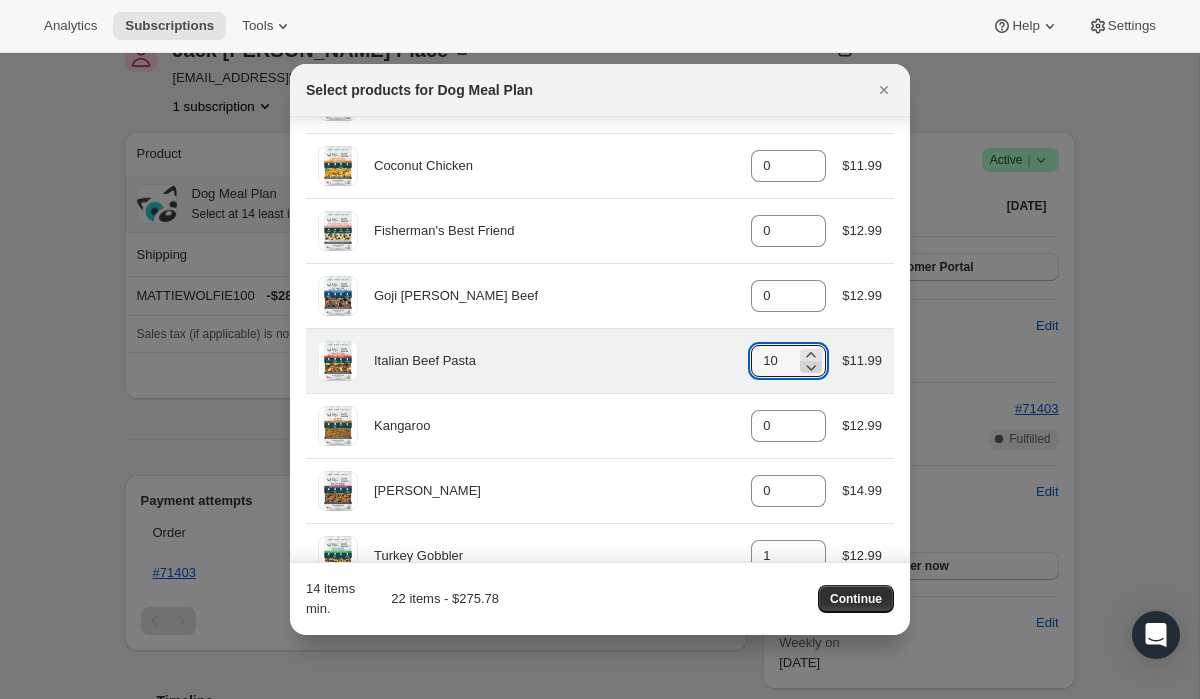 click 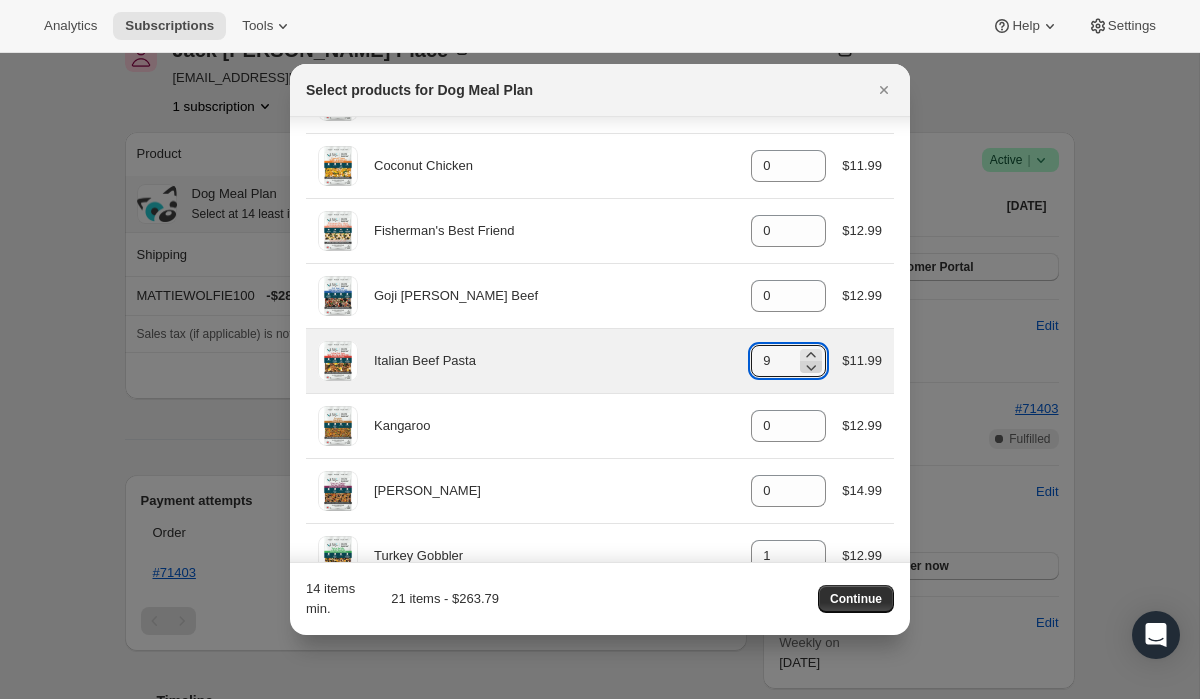 click 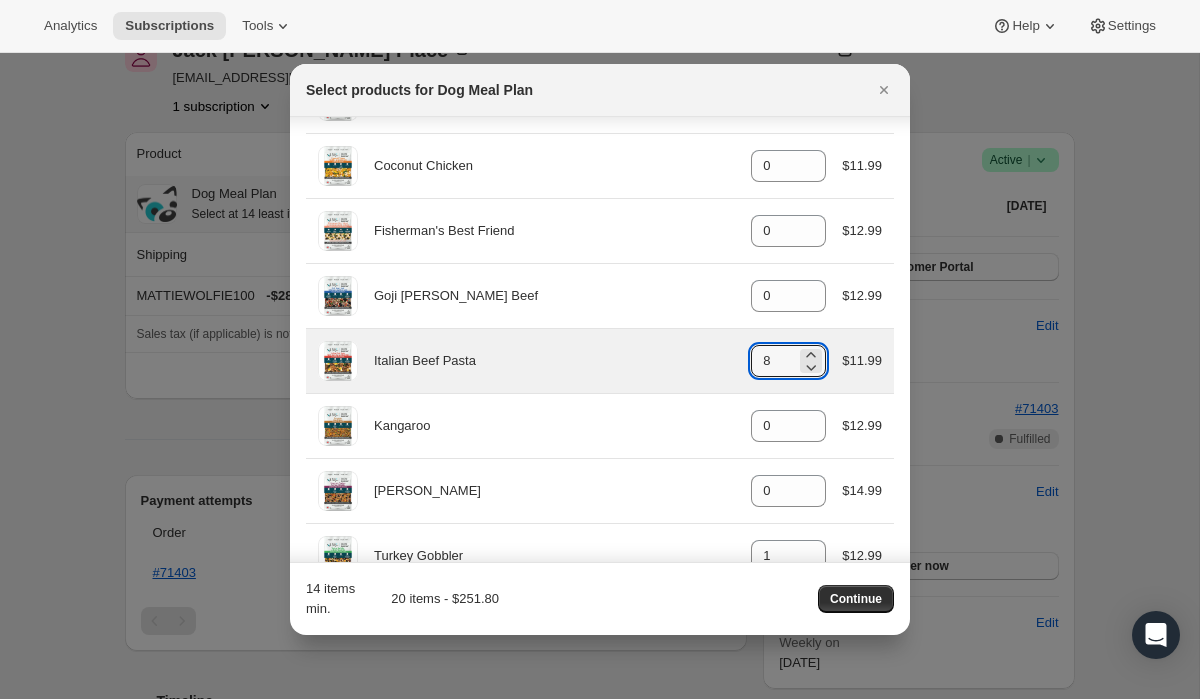 click on "Italian Beef Pasta gid://shopify/ProductVariant/39972992778416 8 $11.99" at bounding box center (600, 361) 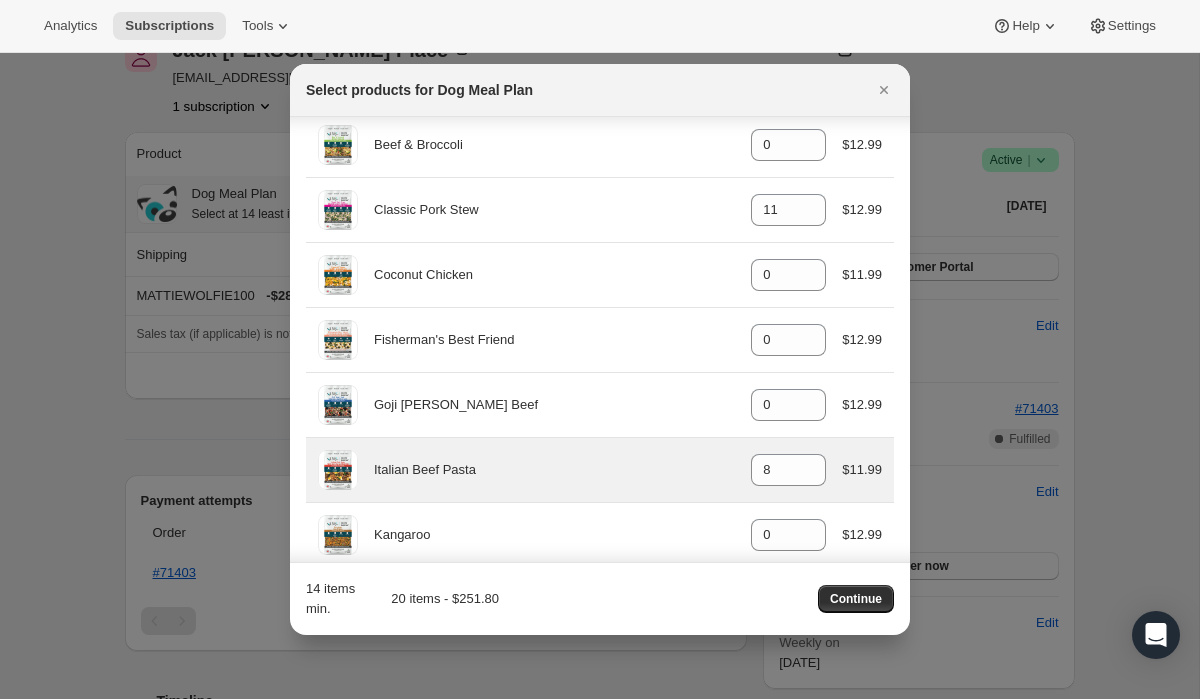 scroll, scrollTop: 89, scrollLeft: 0, axis: vertical 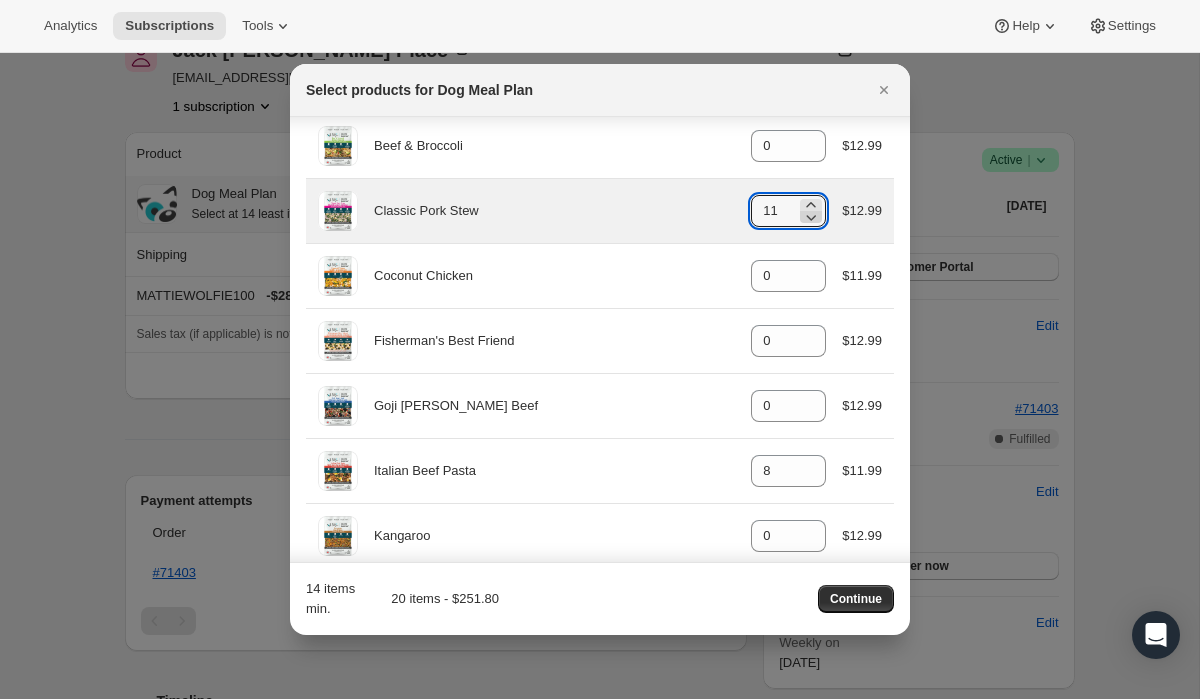 click 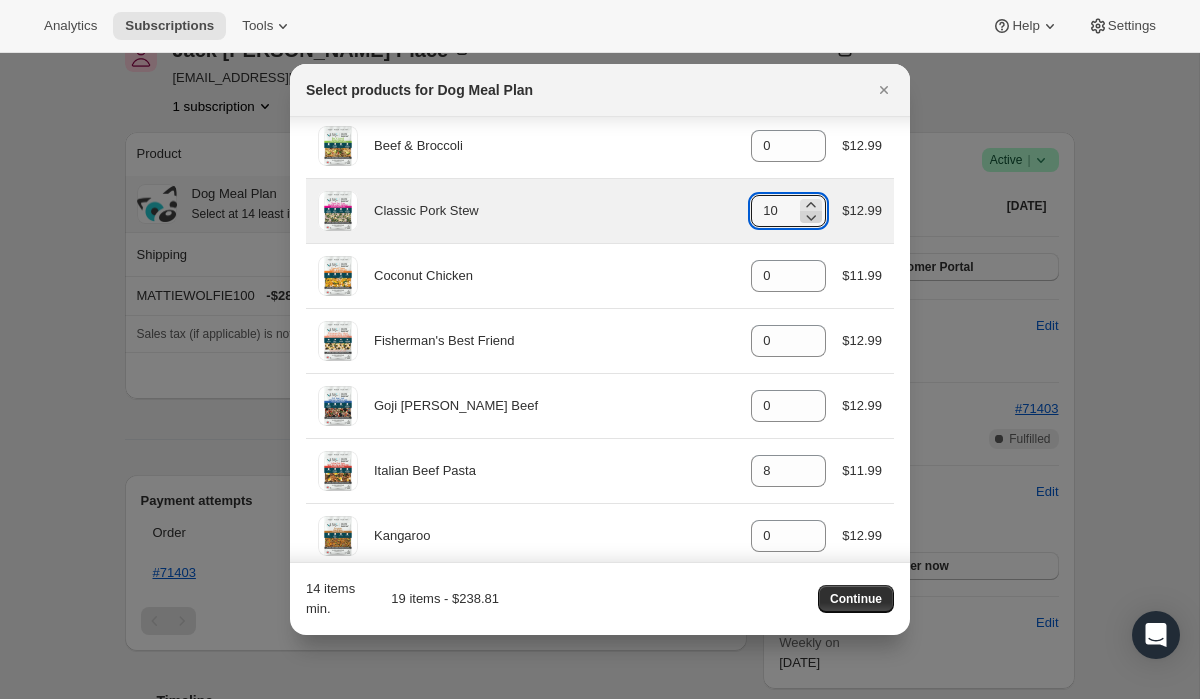 click 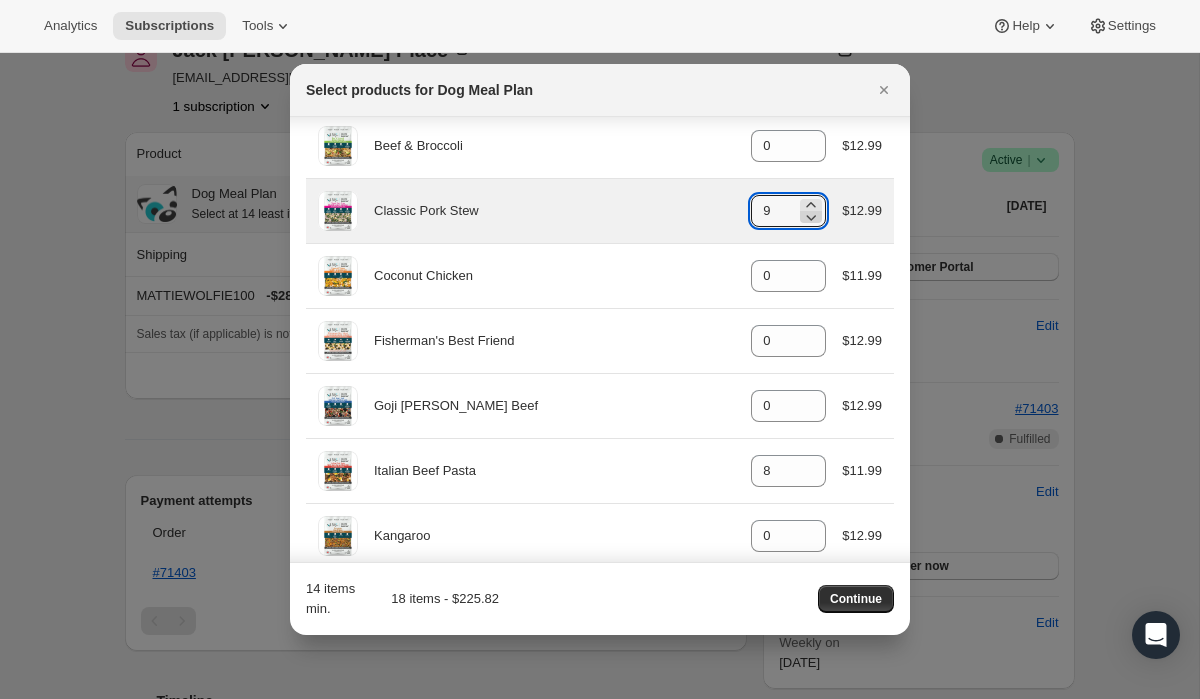 click 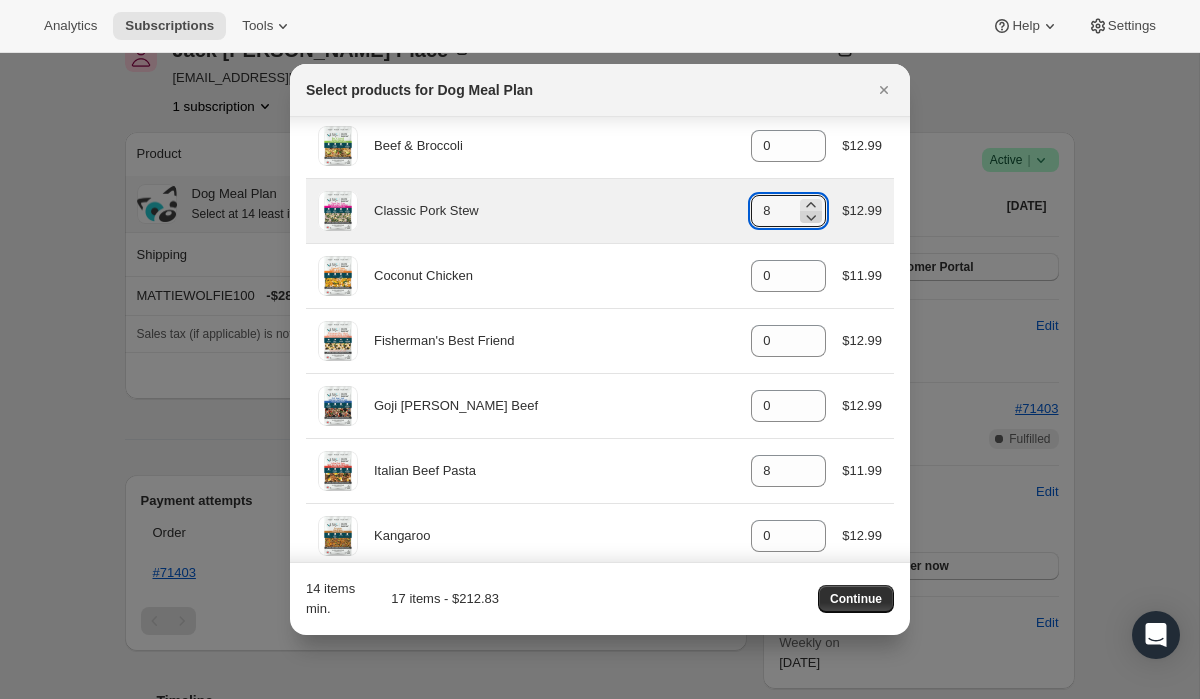 click 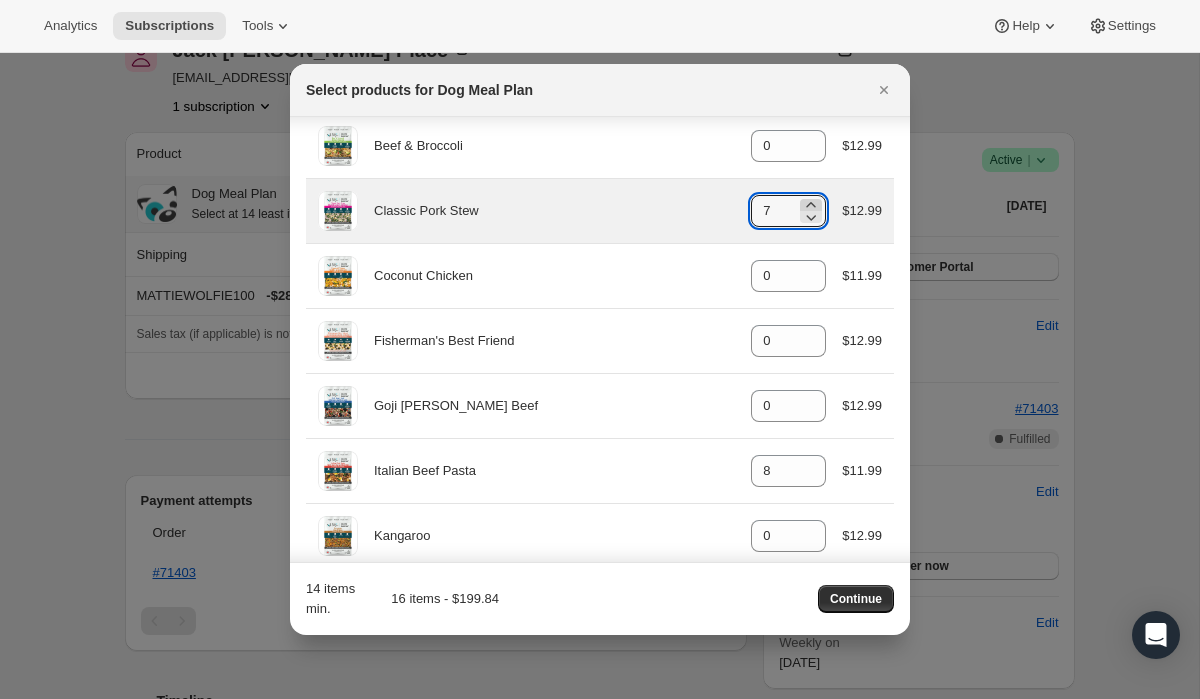 click 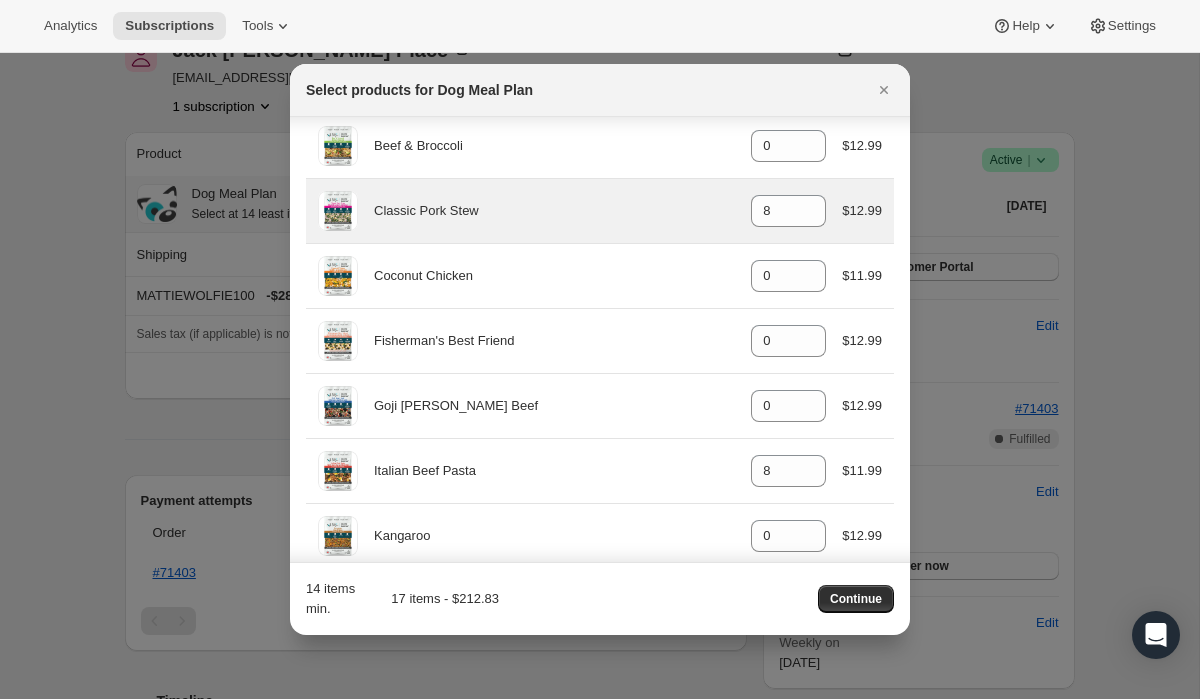 click on "Classic Pork Stew" at bounding box center [554, 211] 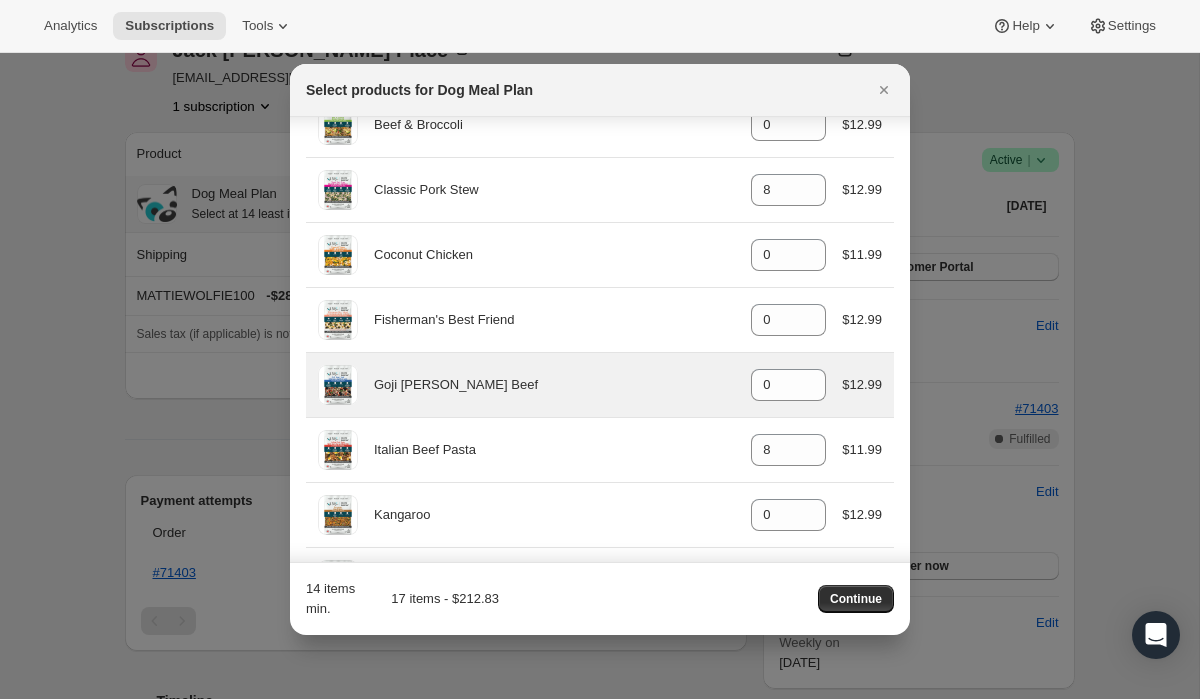 scroll, scrollTop: 115, scrollLeft: 0, axis: vertical 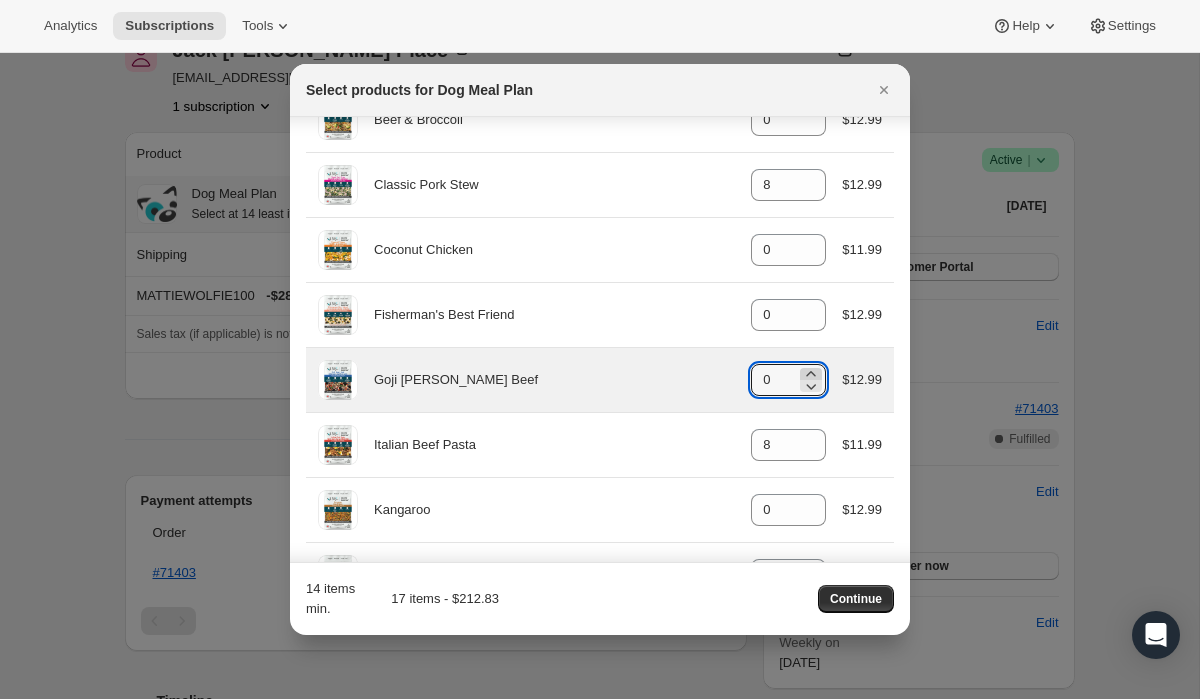 click 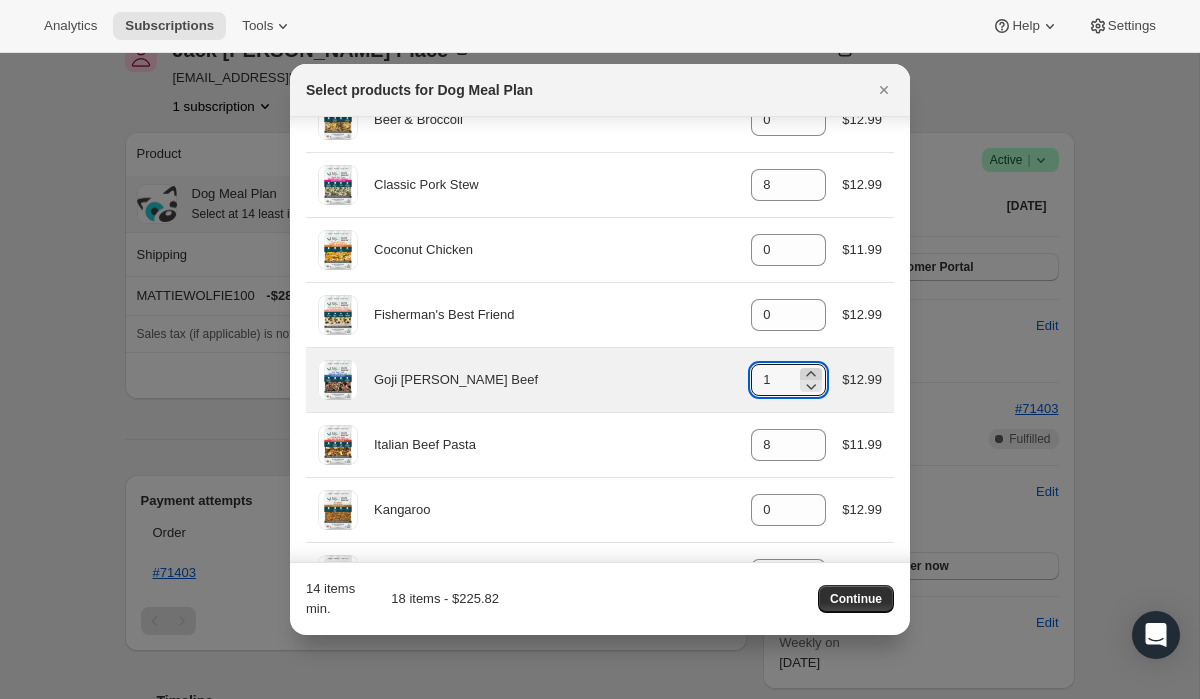 click 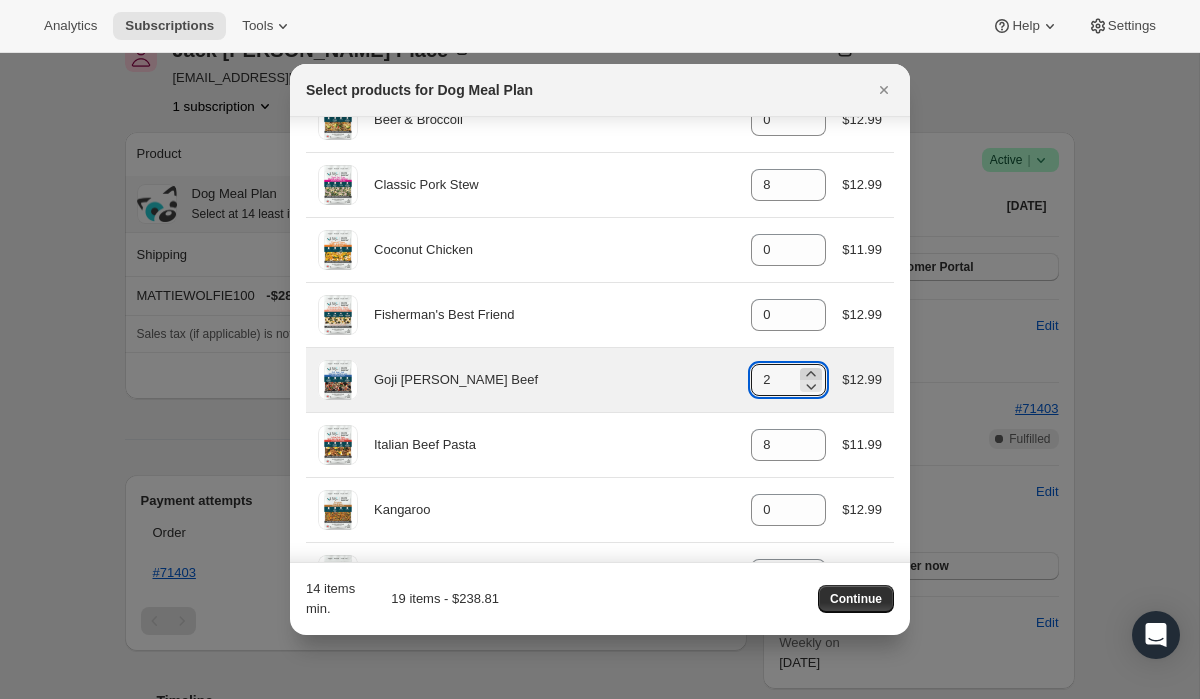click 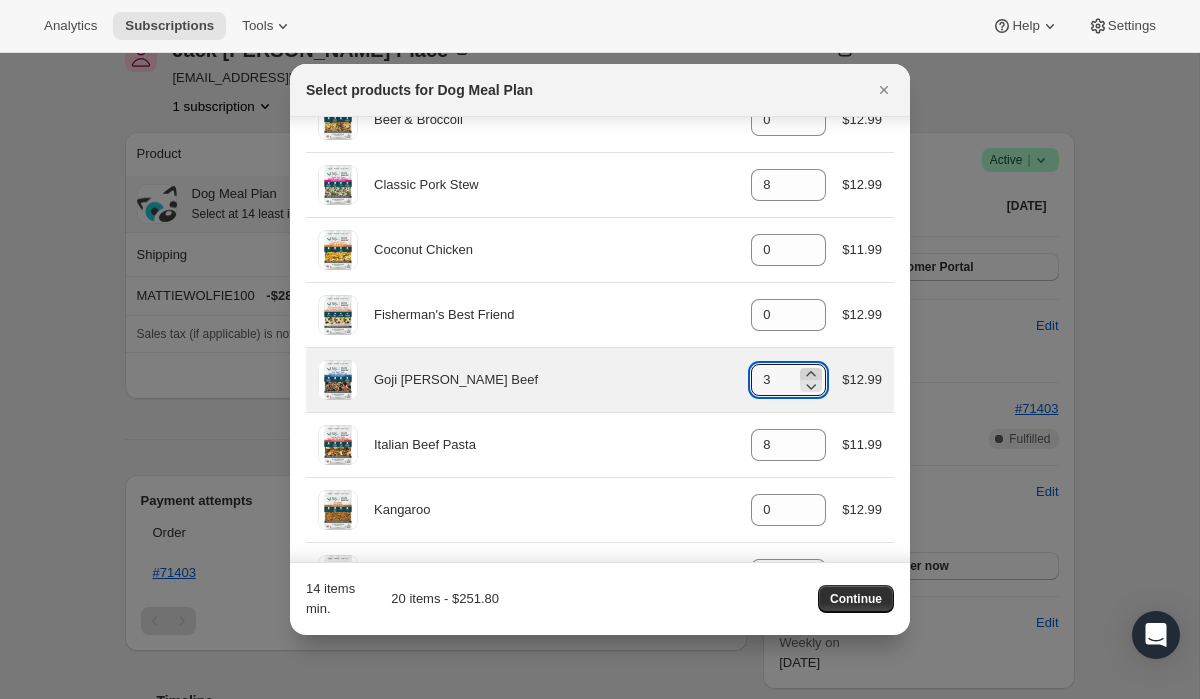 click 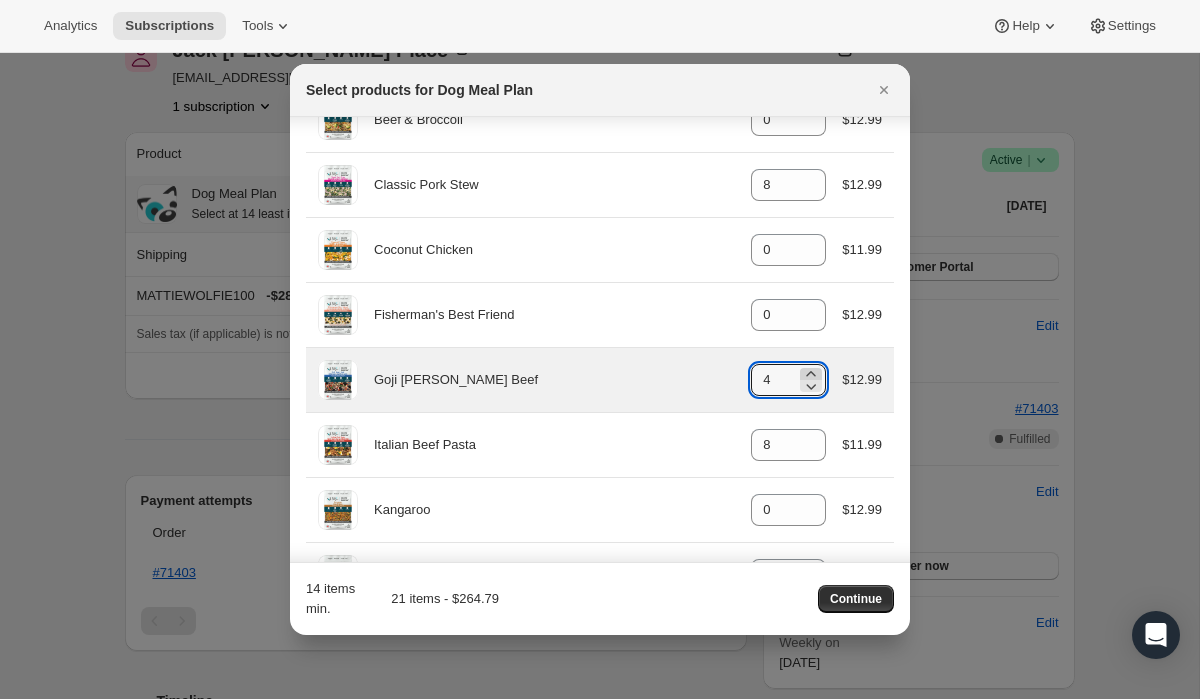 click 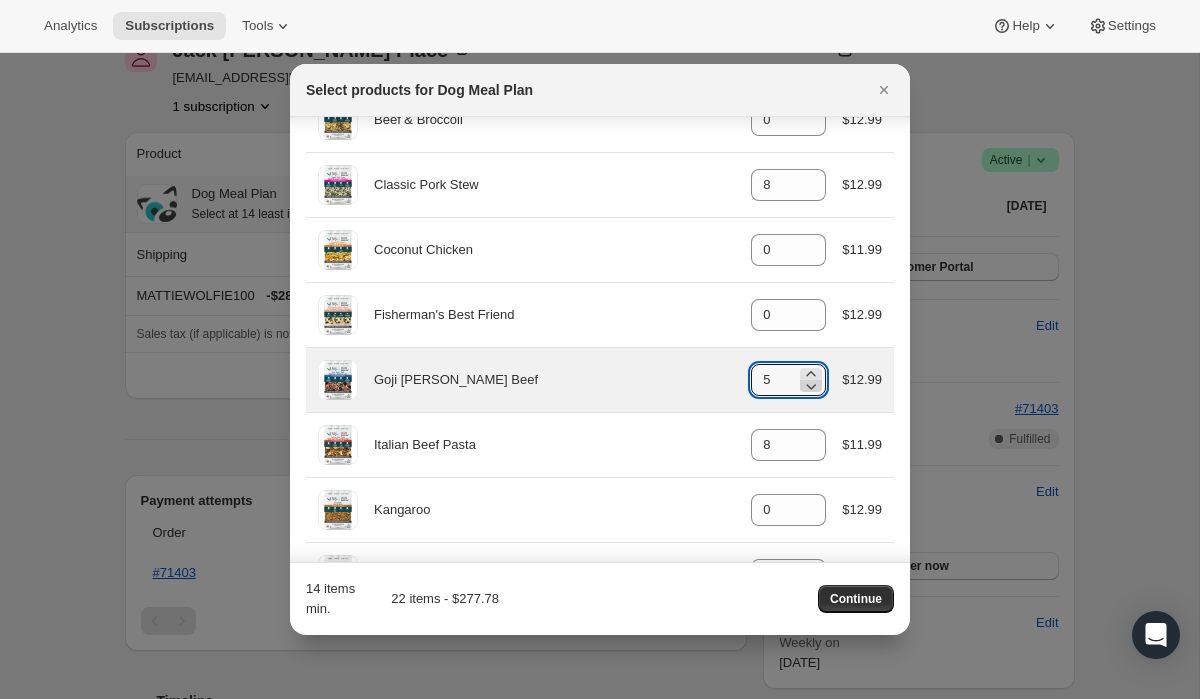 click 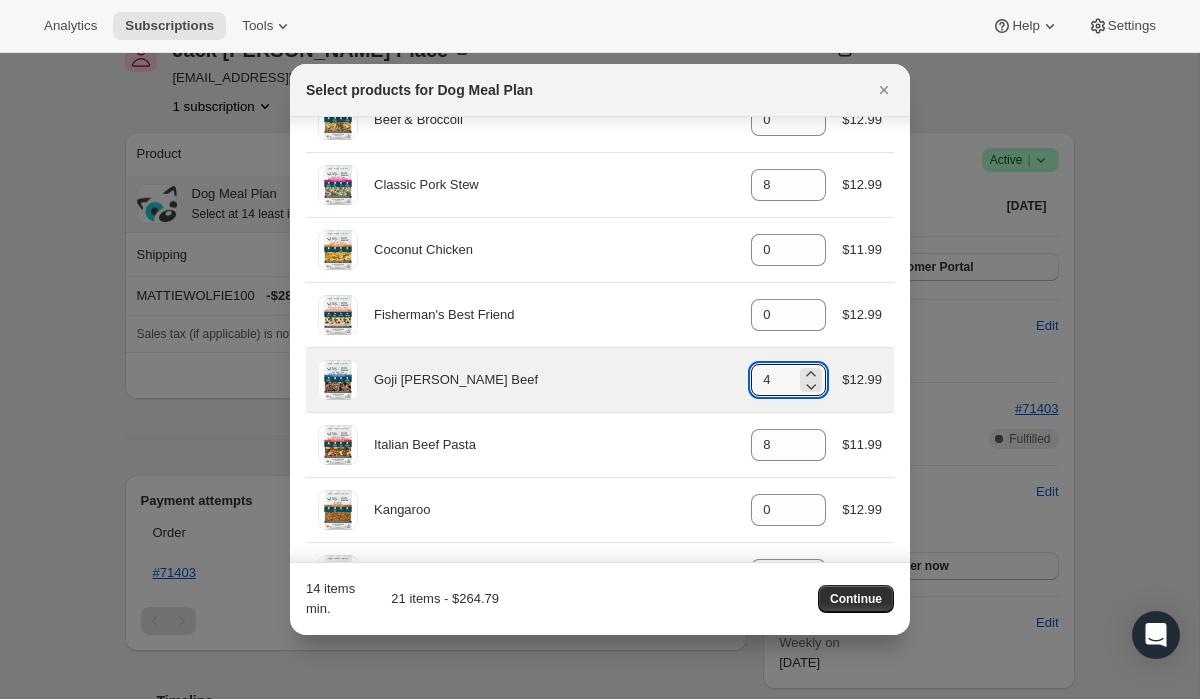 click on "Goji [PERSON_NAME] Beef" at bounding box center [554, 380] 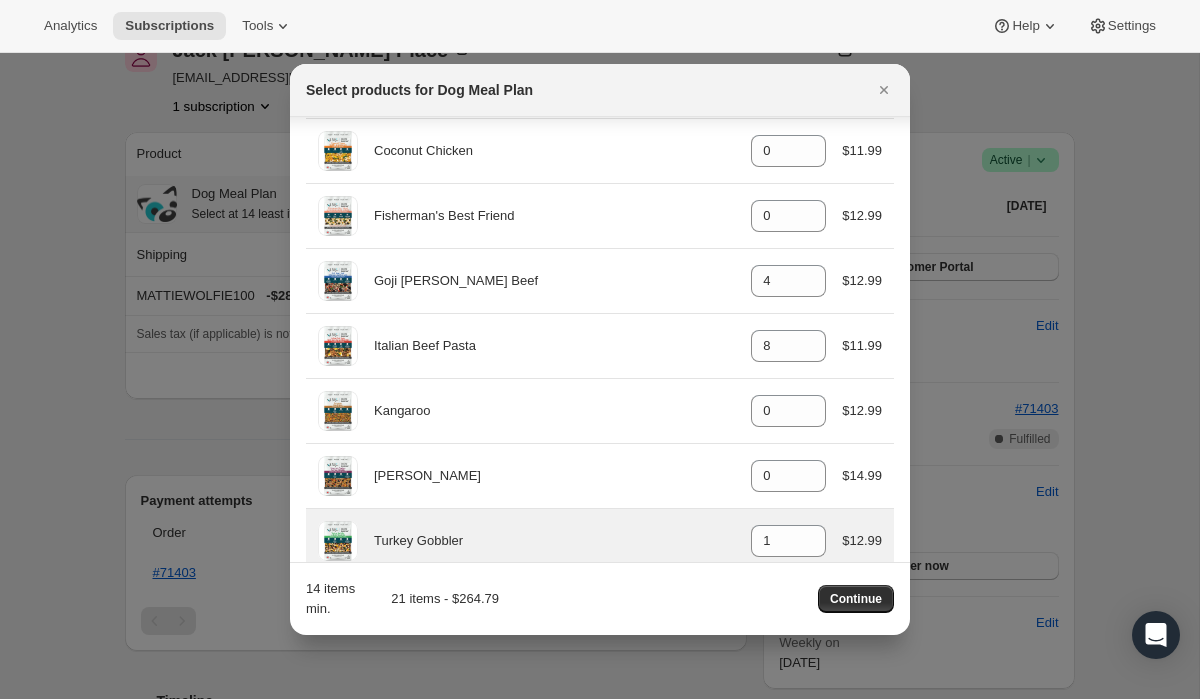 scroll, scrollTop: 241, scrollLeft: 0, axis: vertical 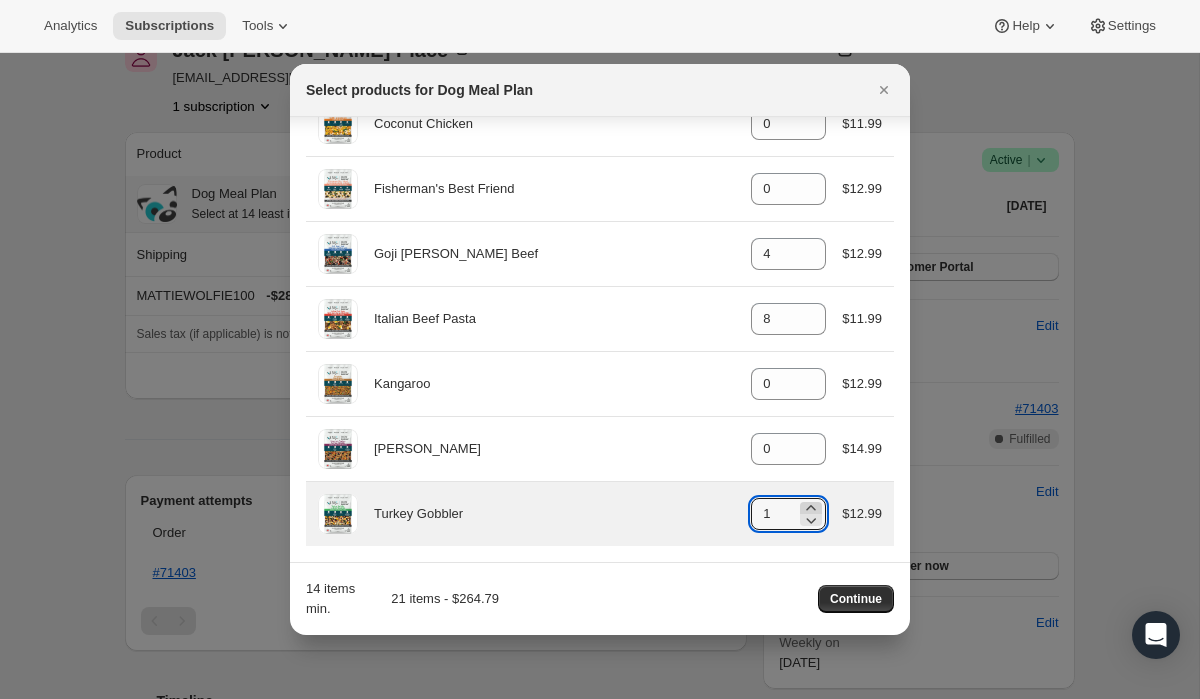 click 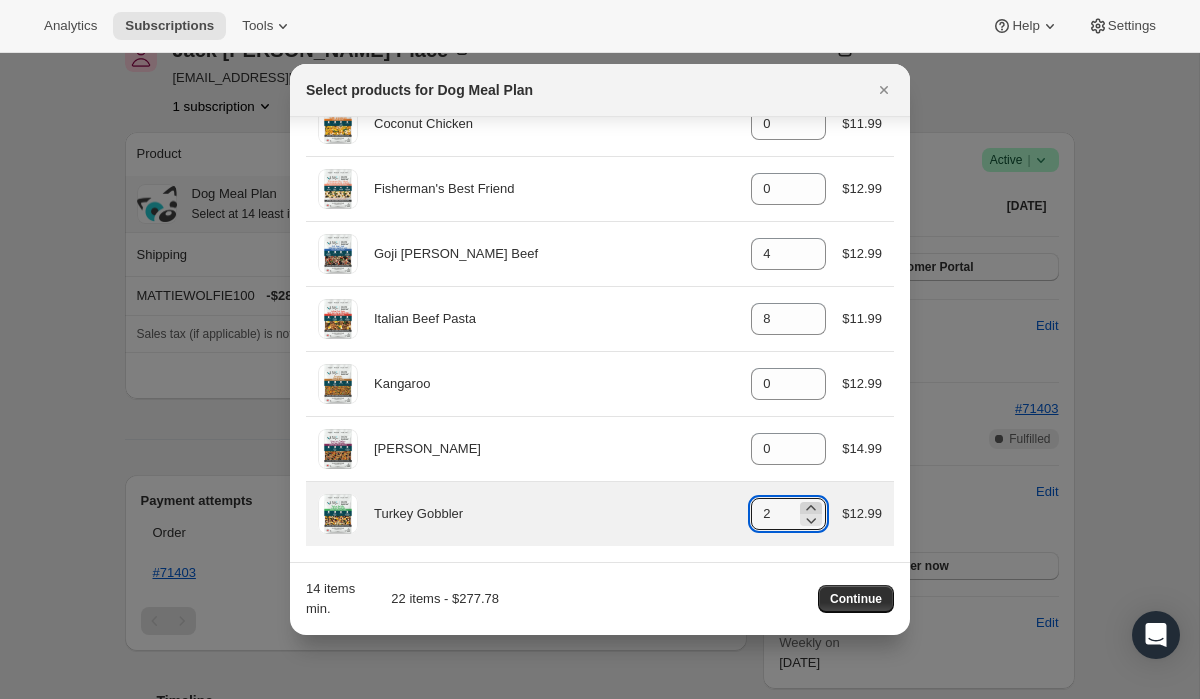 click 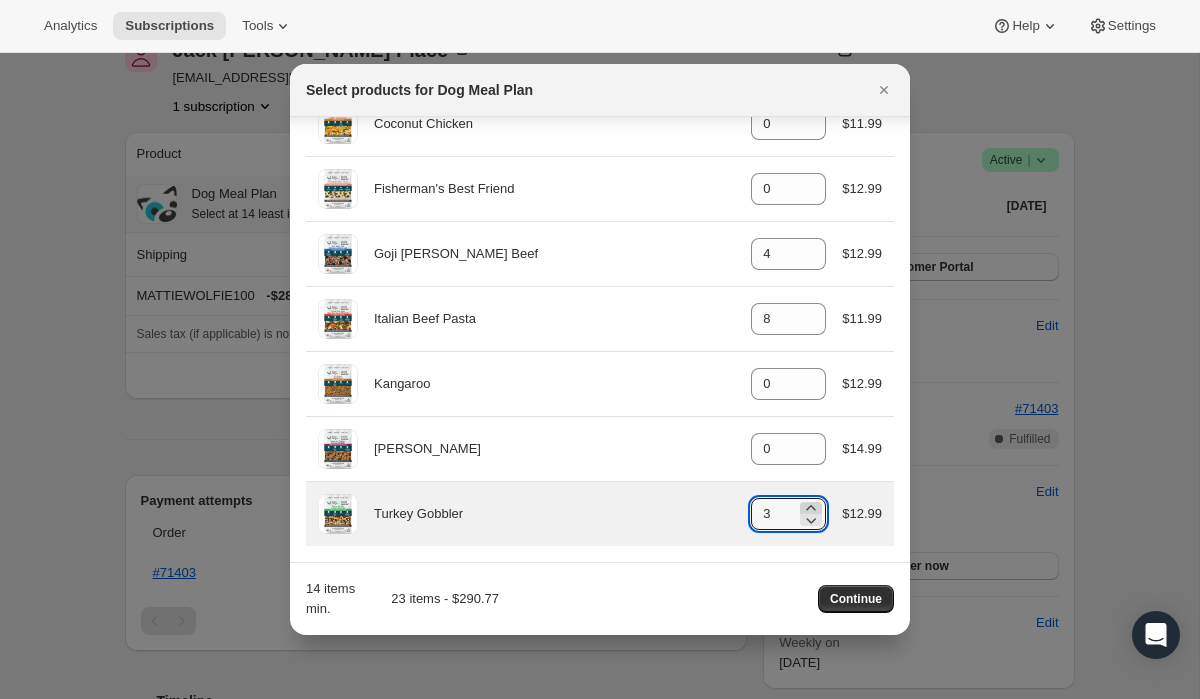 click 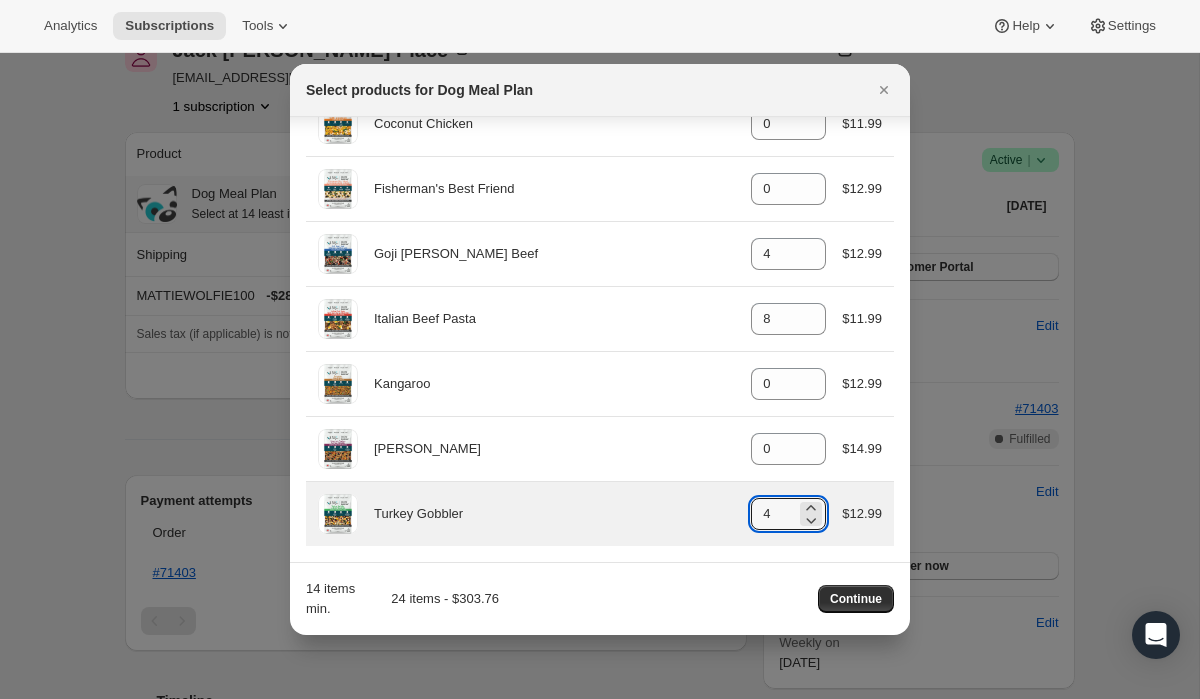 click on "Turkey Gobbler" at bounding box center (554, 514) 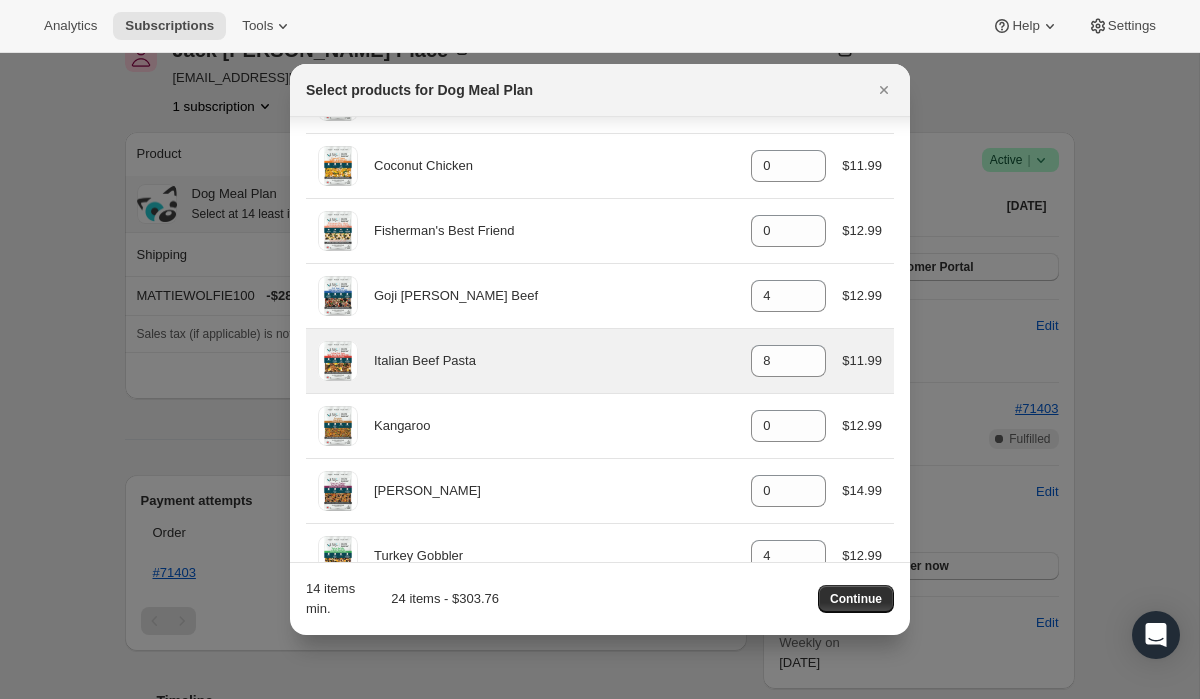 scroll, scrollTop: 241, scrollLeft: 0, axis: vertical 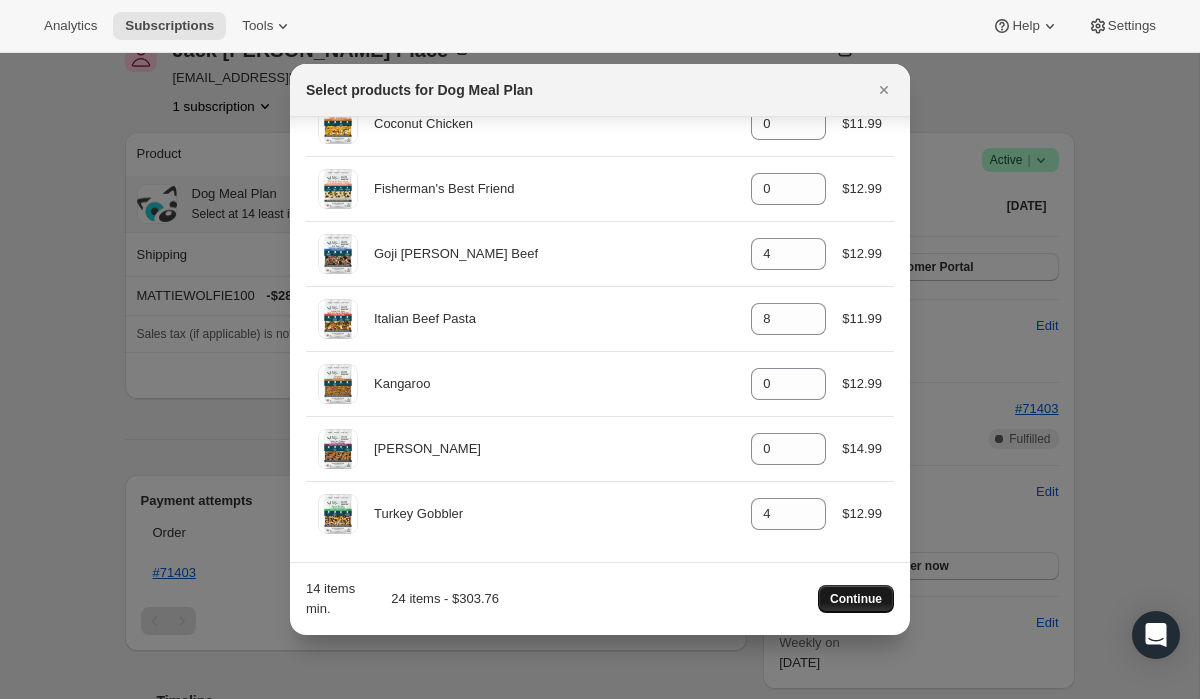 click on "Continue" at bounding box center [856, 599] 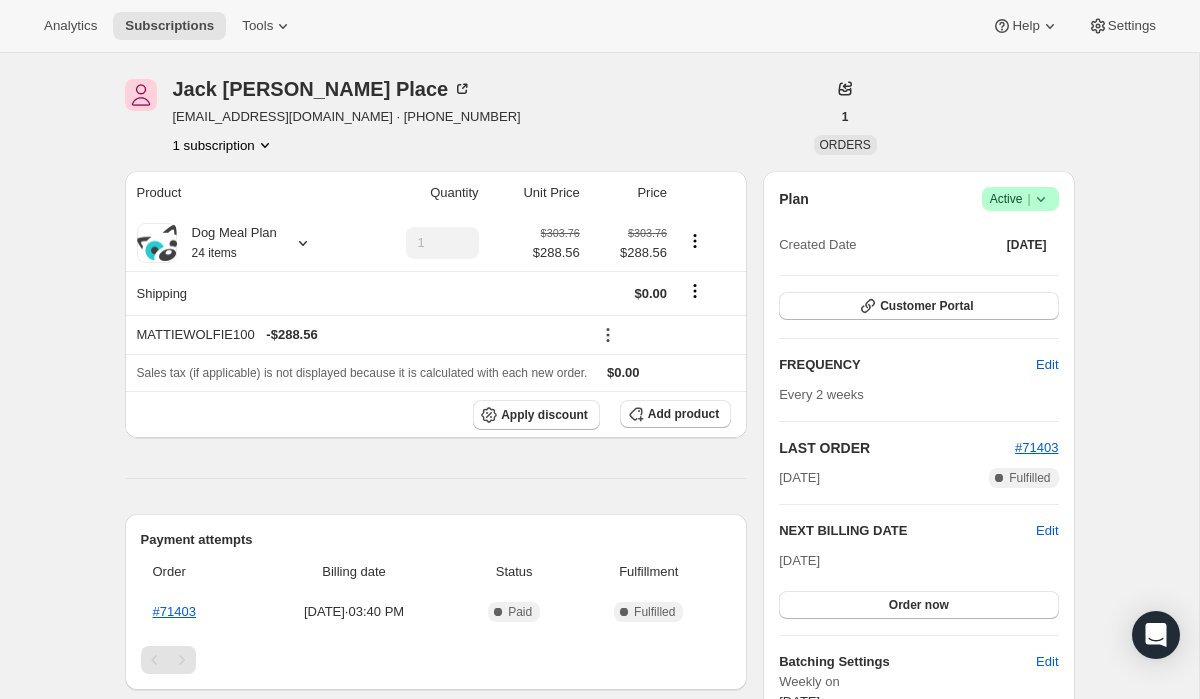 scroll, scrollTop: 148, scrollLeft: 0, axis: vertical 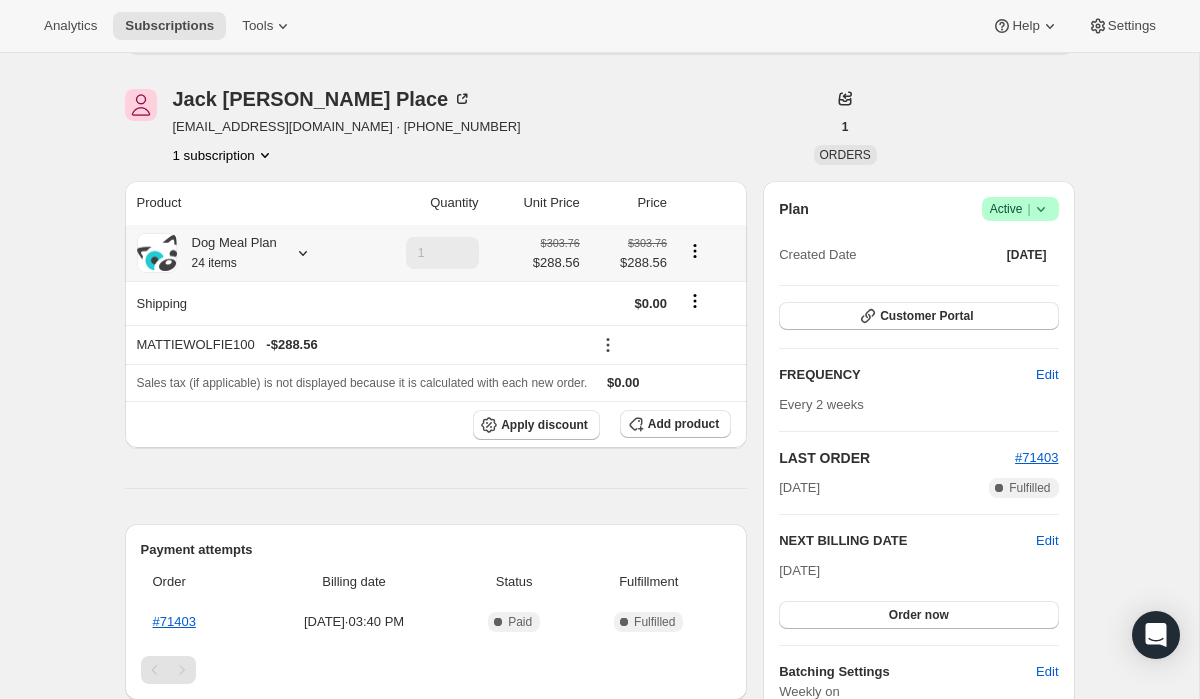 click 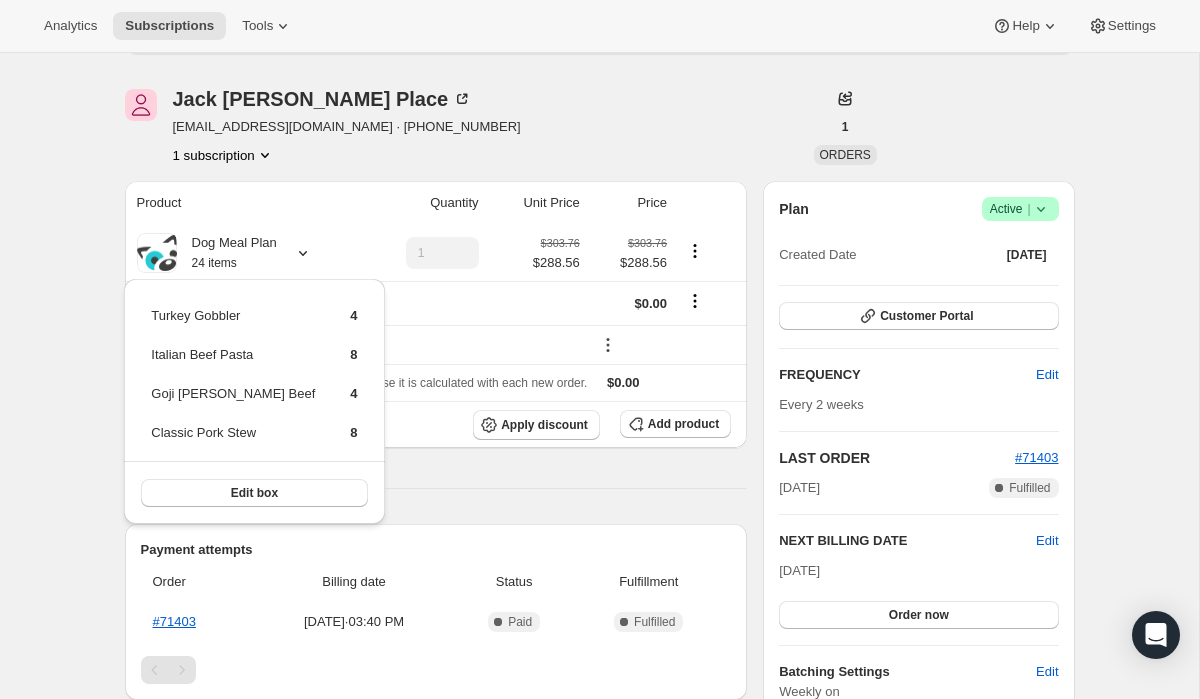 click on "Subscription #33249755366. This page is ready Subscription #33249755366 Success Recurring Success Active Successfully updated subscription. [PERSON_NAME] Place [EMAIL_ADDRESS][DOMAIN_NAME] · [PHONE_NUMBER] 1 subscription 1 ORDERS Product Quantity Unit Price Price Dog Meal Plan 24 items 1 $303.76 $288.56 $303.76 $288.56 Shipping $0.00 MATTIEWOLFIE100   - $288.56 Sales tax (if applicable) is not displayed because it is calculated with each new order.   $0.00 Apply discount Add product Payment attempts Order Billing date Status Fulfillment #71403 [DATE]  ·  03:40 PM  Complete Paid  Complete Fulfilled Timeline [DATE] [PERSON_NAME] updated box contents via Admin 09:36 AM New box selection 4 - [GEOGRAPHIC_DATA] Gobbler 8 - Italian Beef Pasta 8 - Classic Pork Stew 4 - Goji [PERSON_NAME] Beef Previous box selection 1 - [GEOGRAPHIC_DATA] Gobbler 1 - Coconut Chicken 11 - Italian Beef Pasta 11 - Classic Pork Stew [DATE] Subscription reminder email sent via Awtomic email, Klaviyo. 01:01 AM [DATE] View order 03:40 PM |" at bounding box center [599, 605] 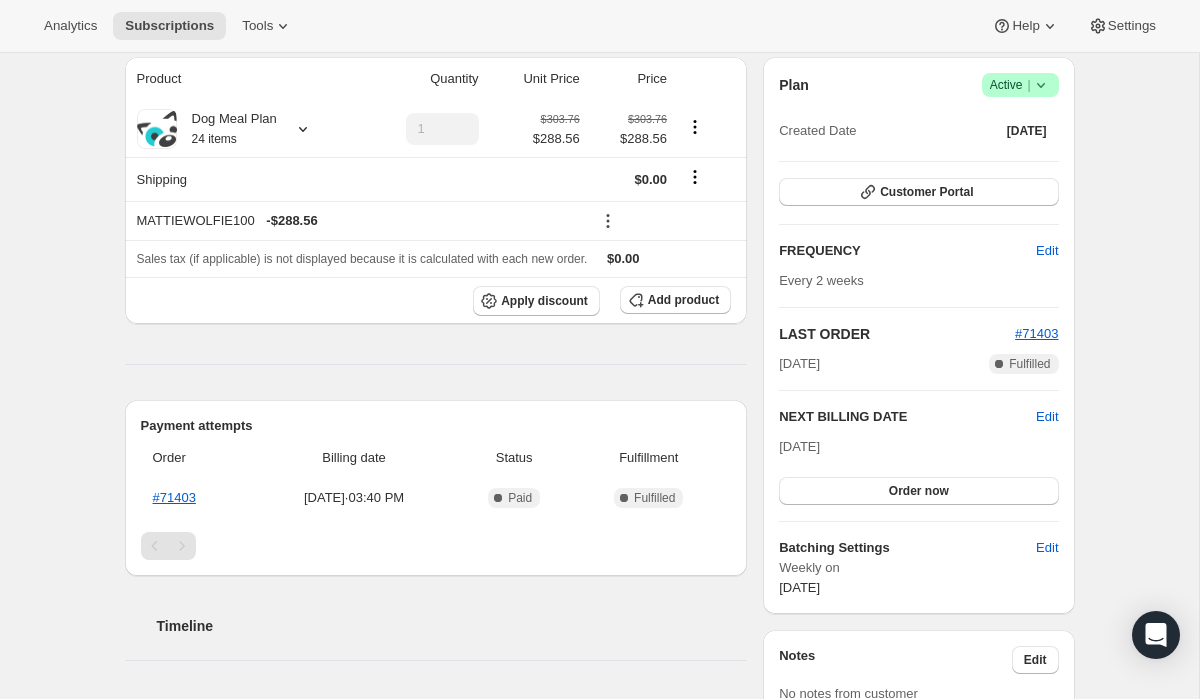 scroll, scrollTop: 271, scrollLeft: 0, axis: vertical 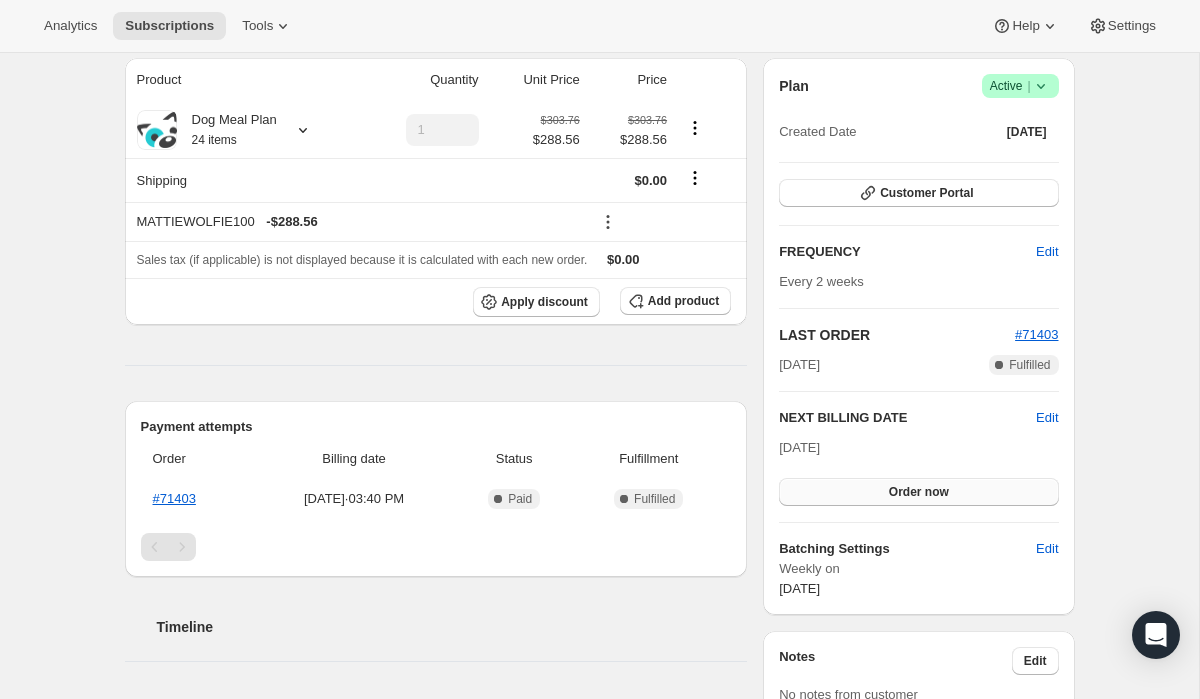 click on "Order now" at bounding box center [918, 492] 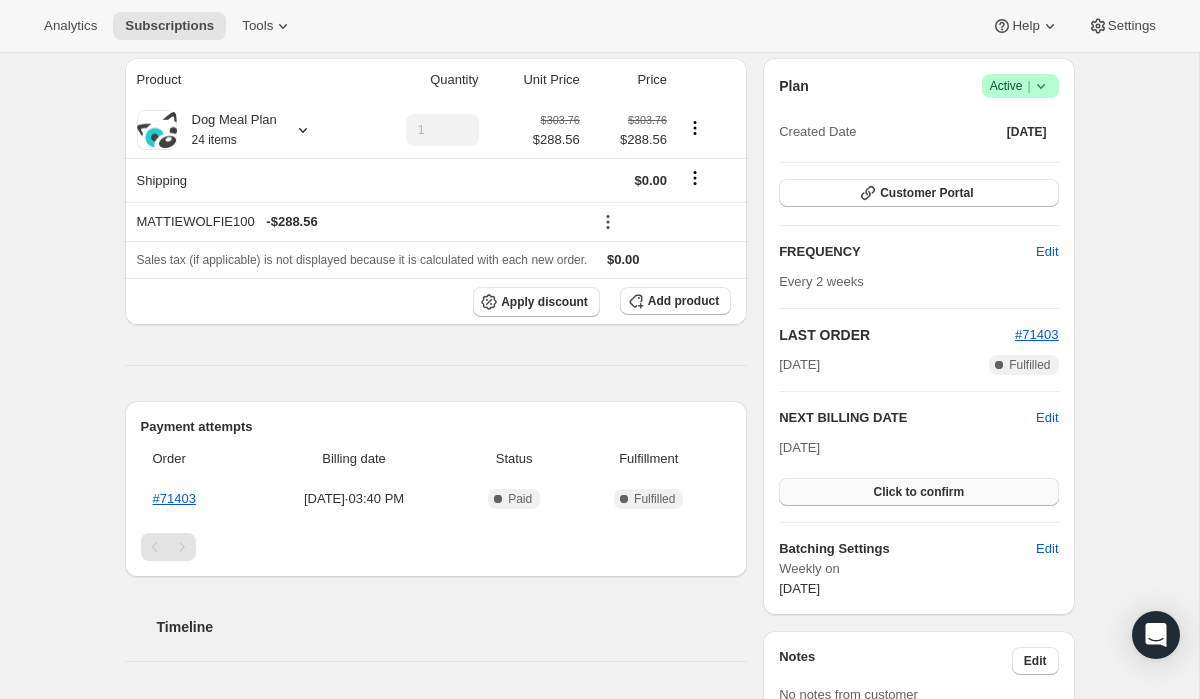 click on "Click to confirm" at bounding box center (918, 492) 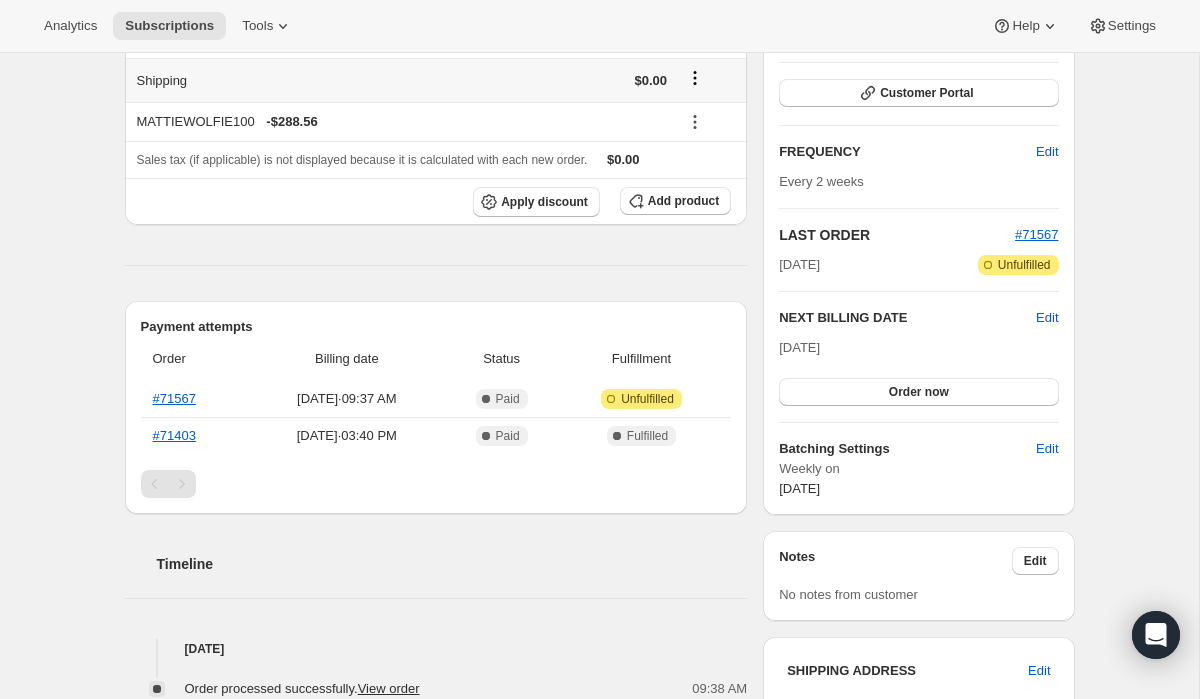 scroll, scrollTop: 280, scrollLeft: 0, axis: vertical 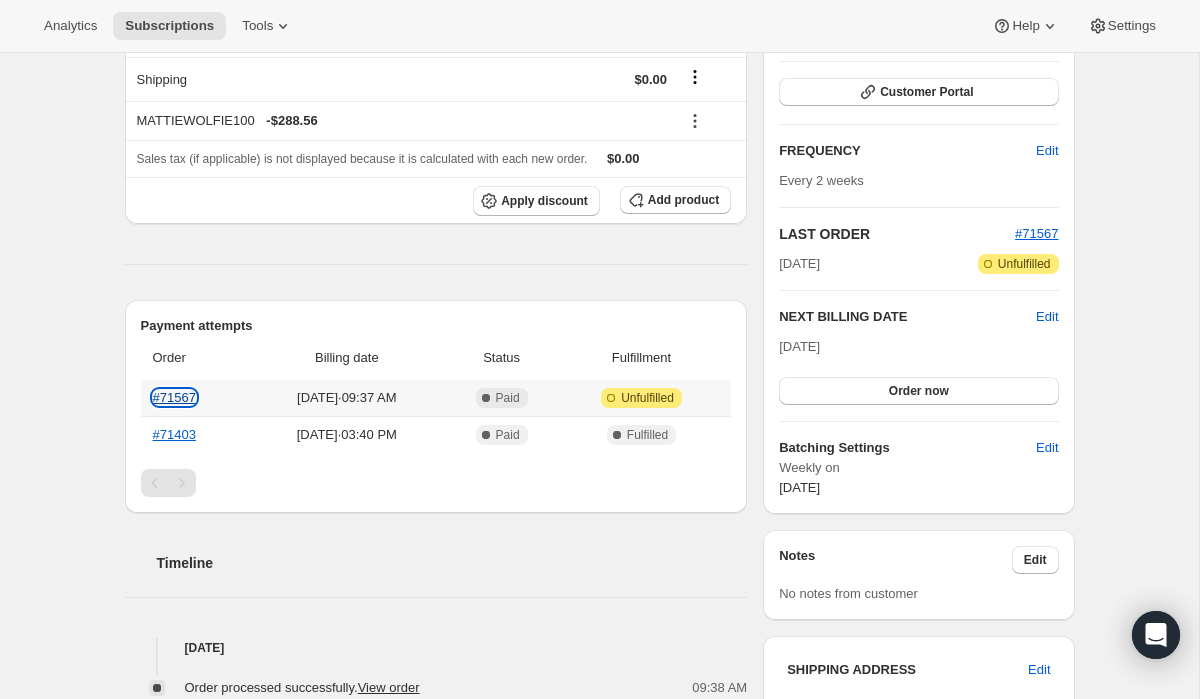 click on "#71567" at bounding box center [174, 397] 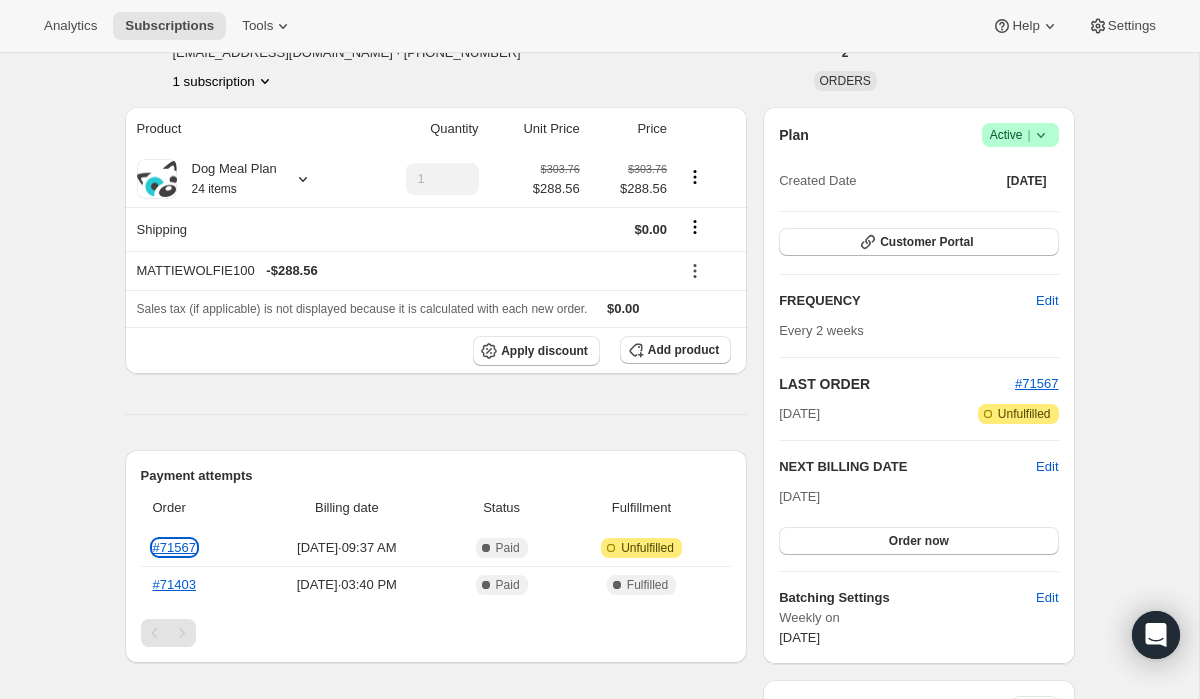 scroll, scrollTop: 126, scrollLeft: 0, axis: vertical 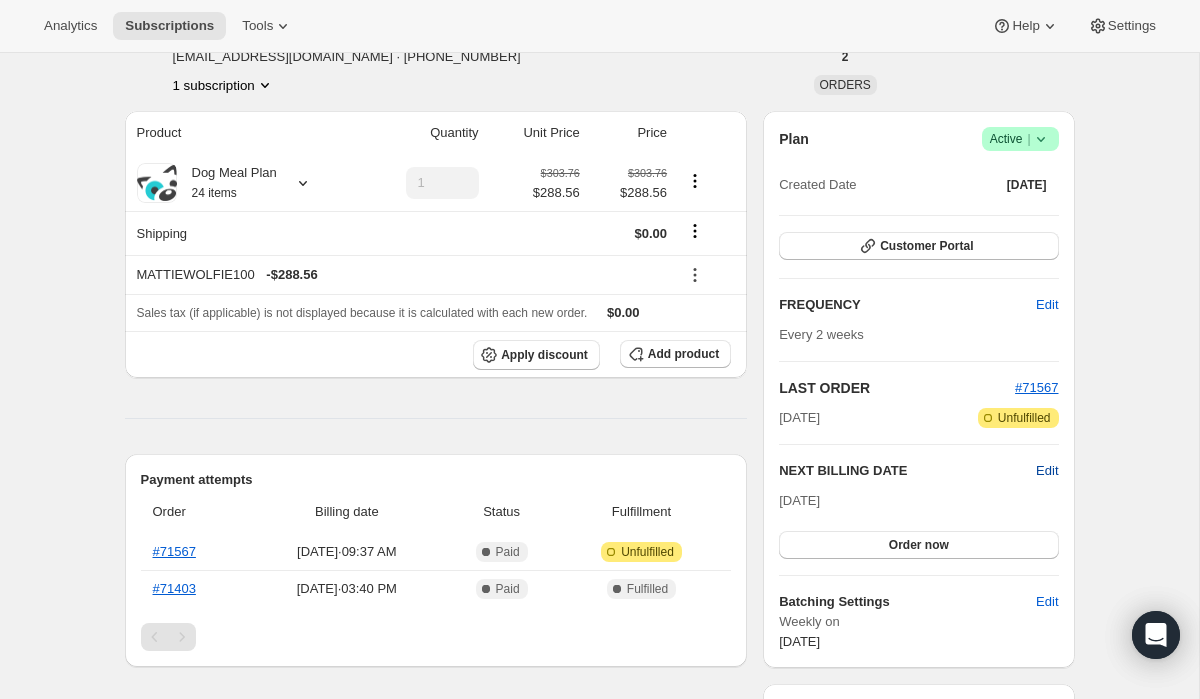 click on "Edit" at bounding box center (1047, 471) 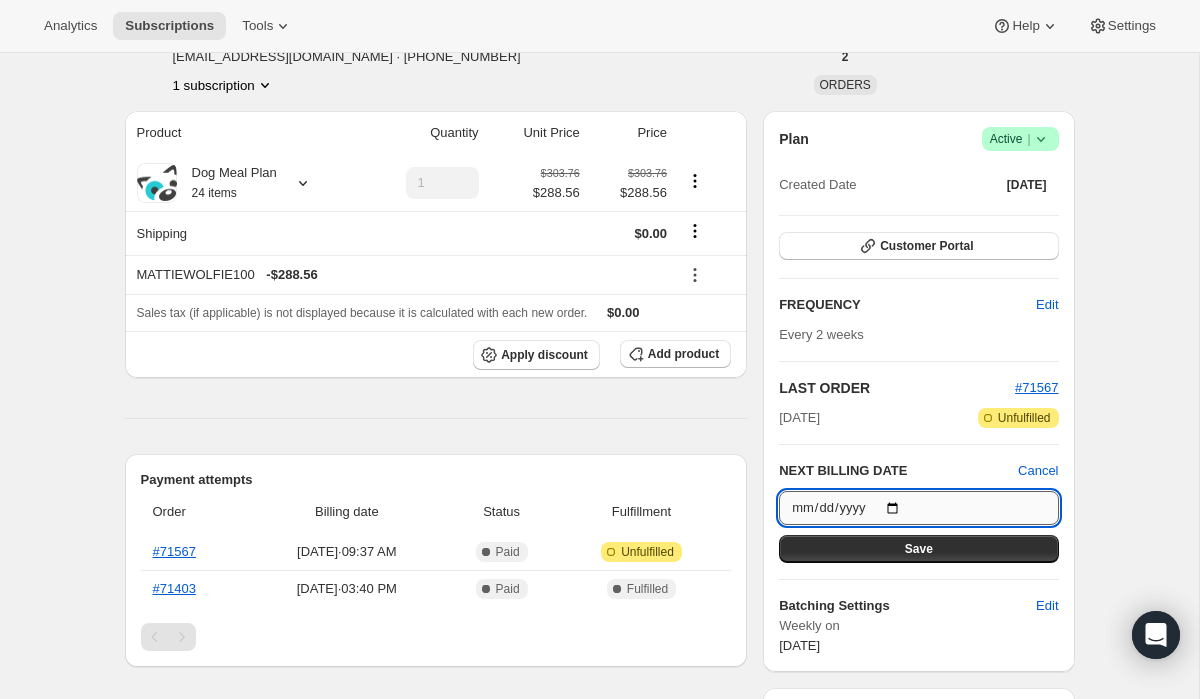 click on "2025-08-07" at bounding box center (918, 508) 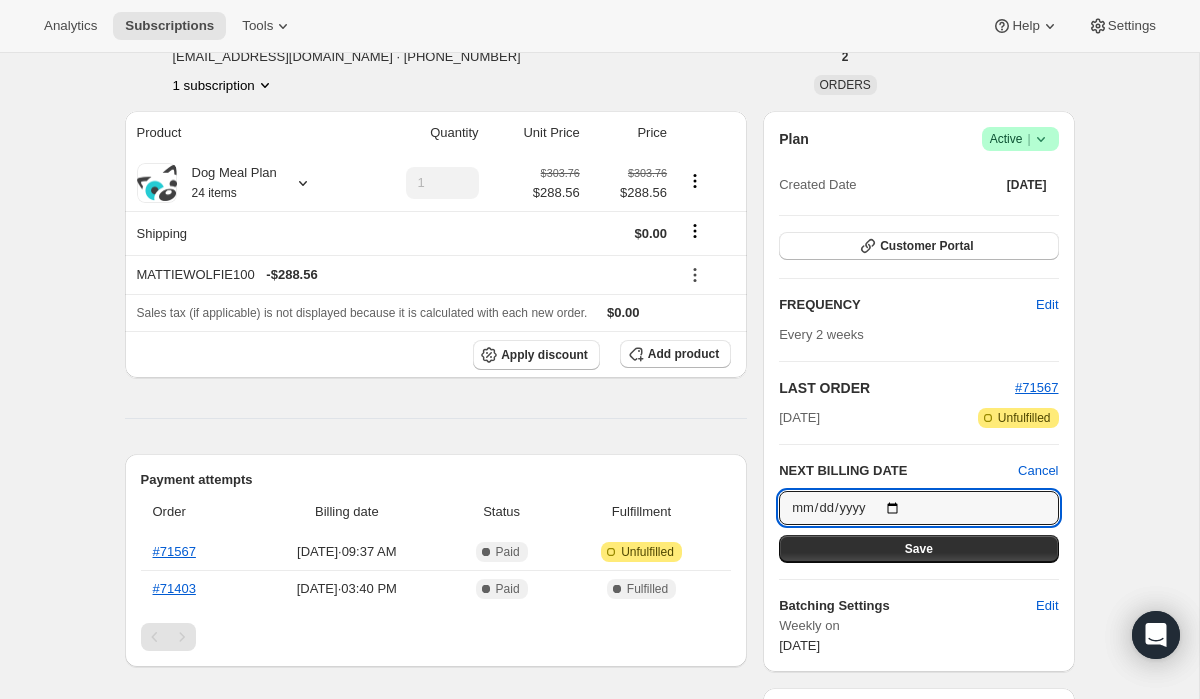 type on "2025-07-31" 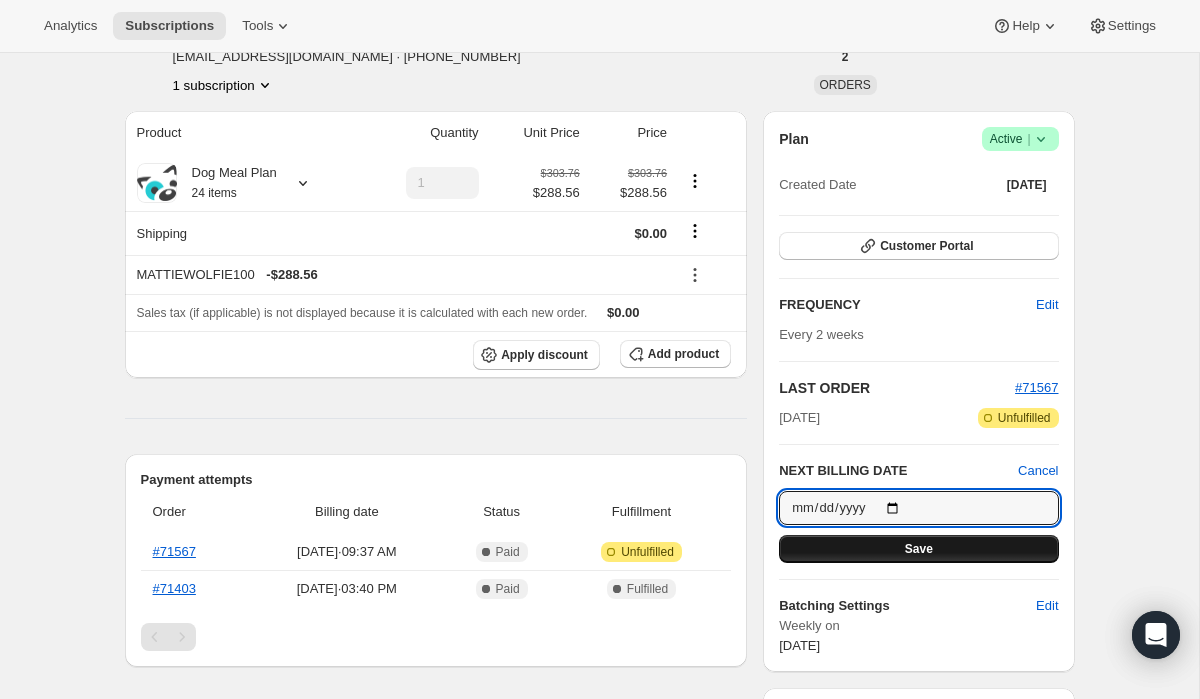 click on "Save" at bounding box center [918, 549] 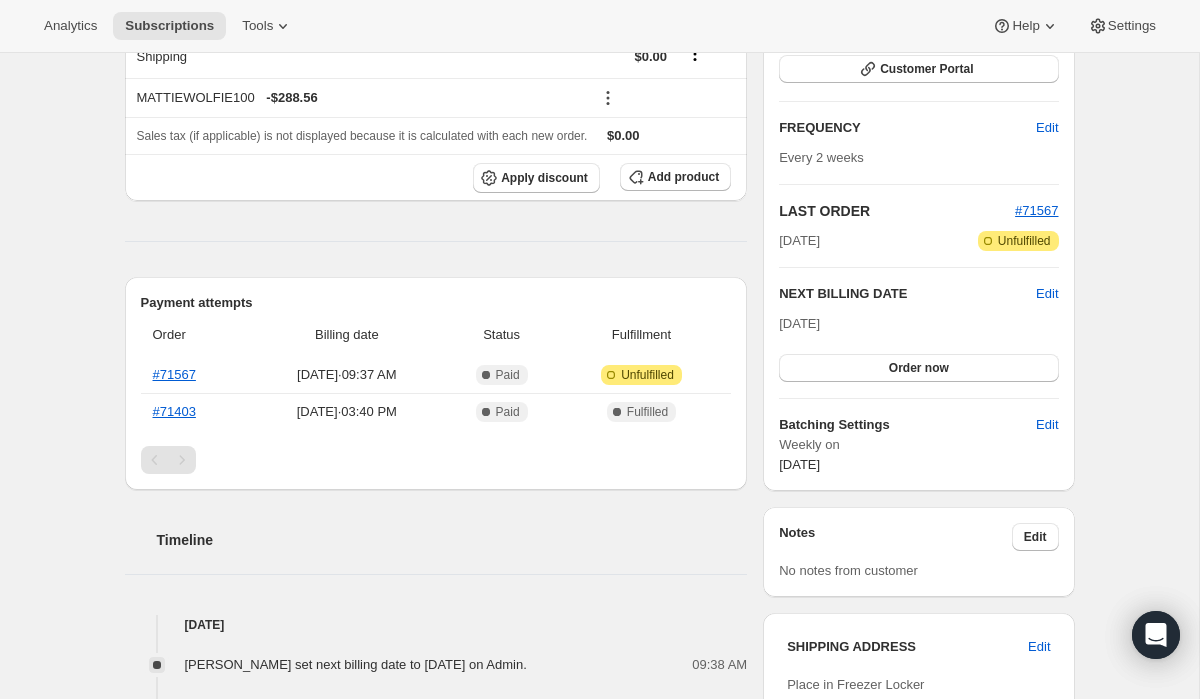 scroll, scrollTop: 397, scrollLeft: 0, axis: vertical 